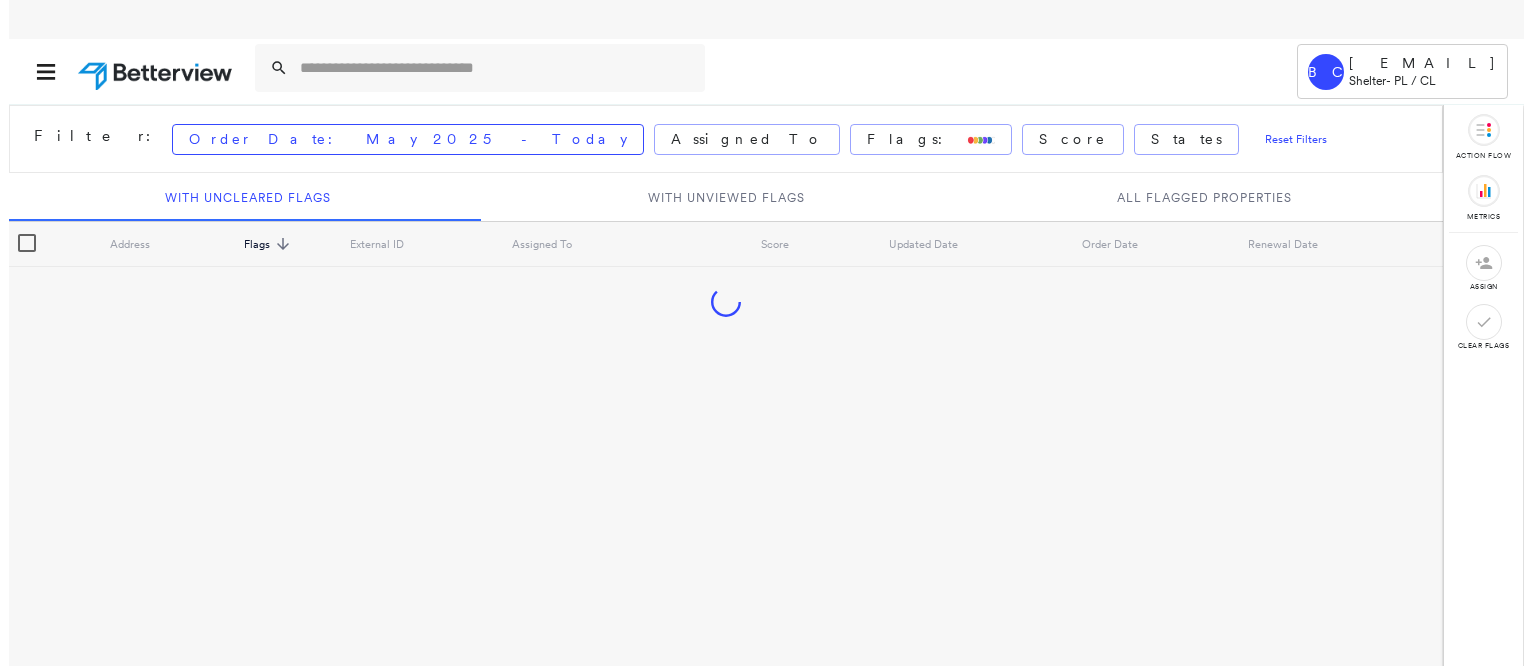 scroll, scrollTop: 0, scrollLeft: 0, axis: both 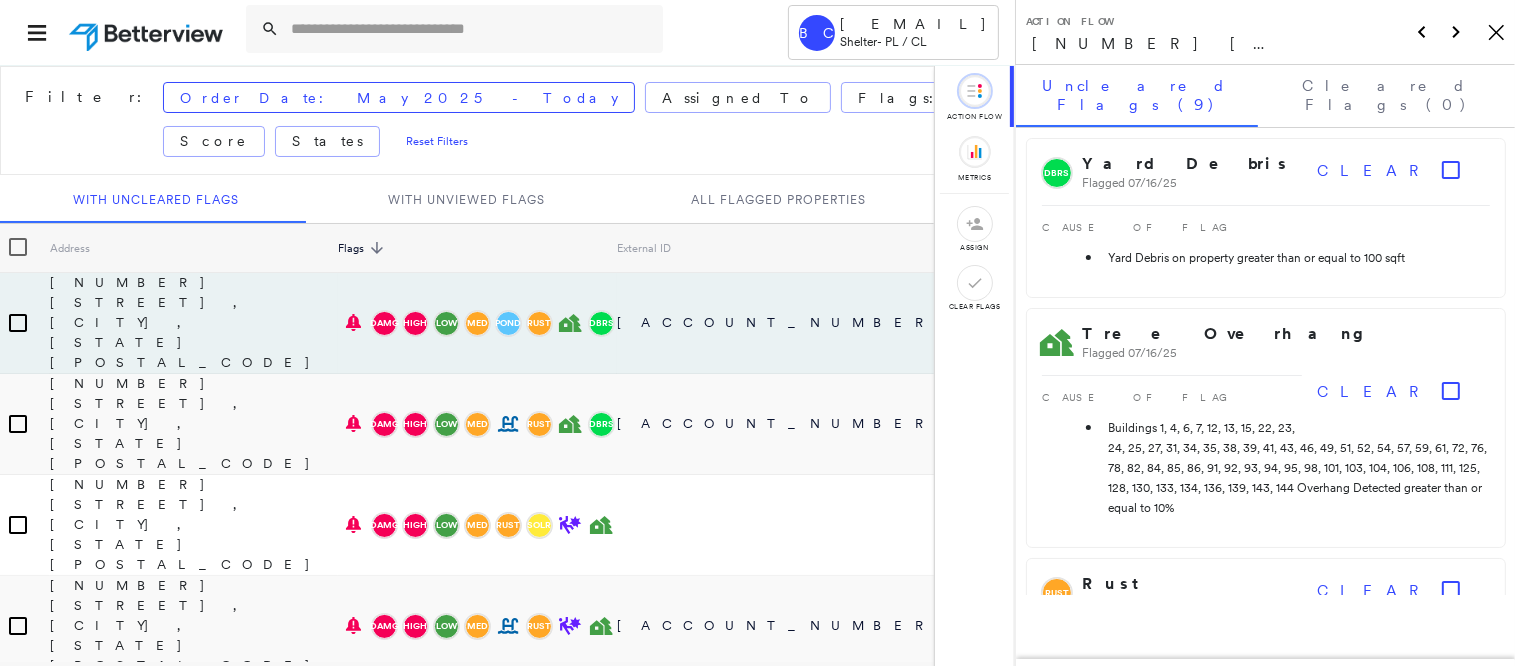 click on "Icon_Closemodal" 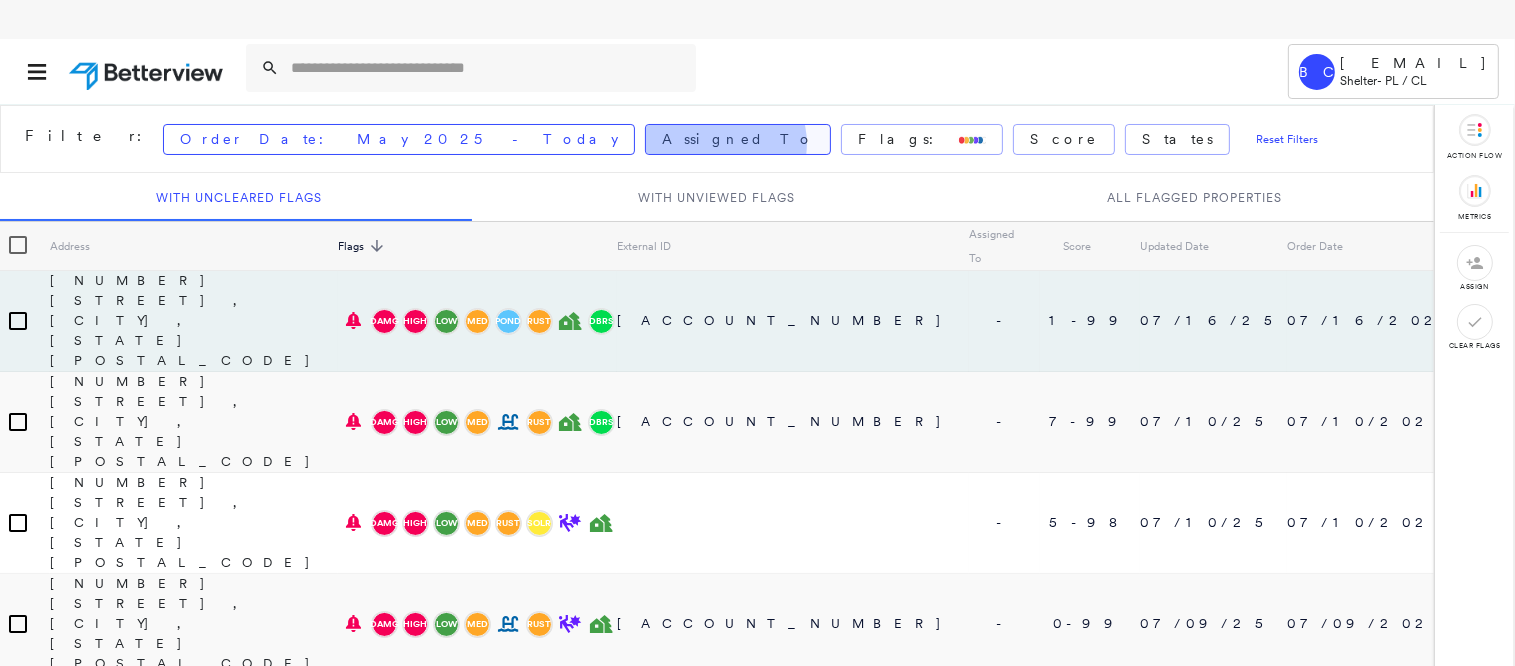 click on "Assigned To" at bounding box center (738, 139) 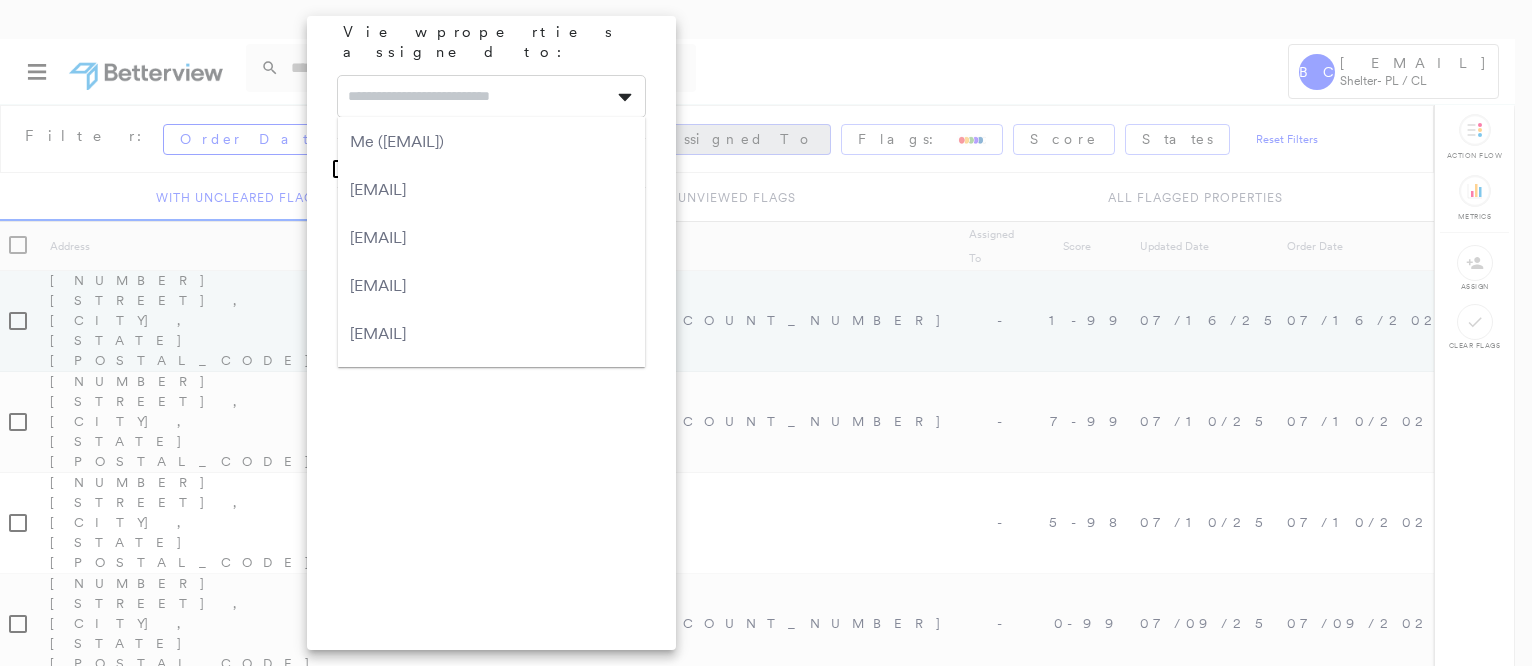 click at bounding box center [491, 96] 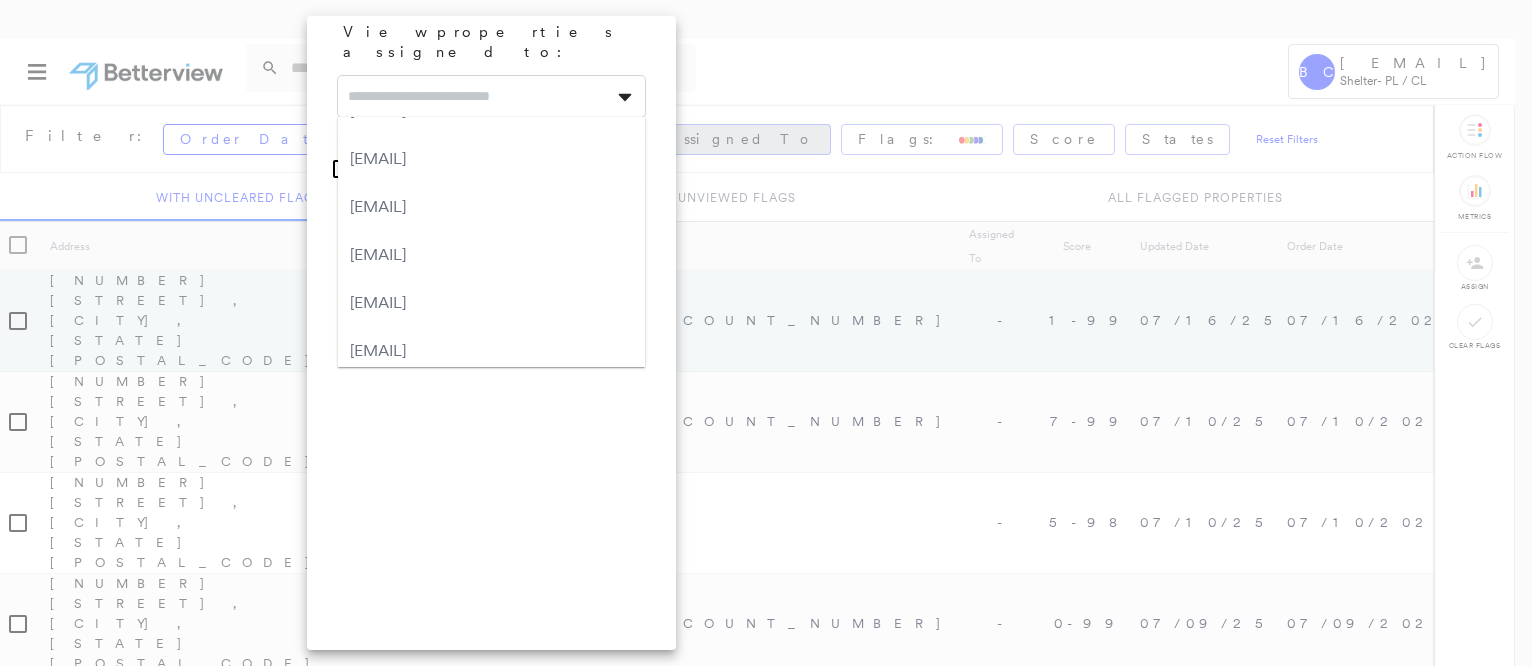 scroll, scrollTop: 606, scrollLeft: 0, axis: vertical 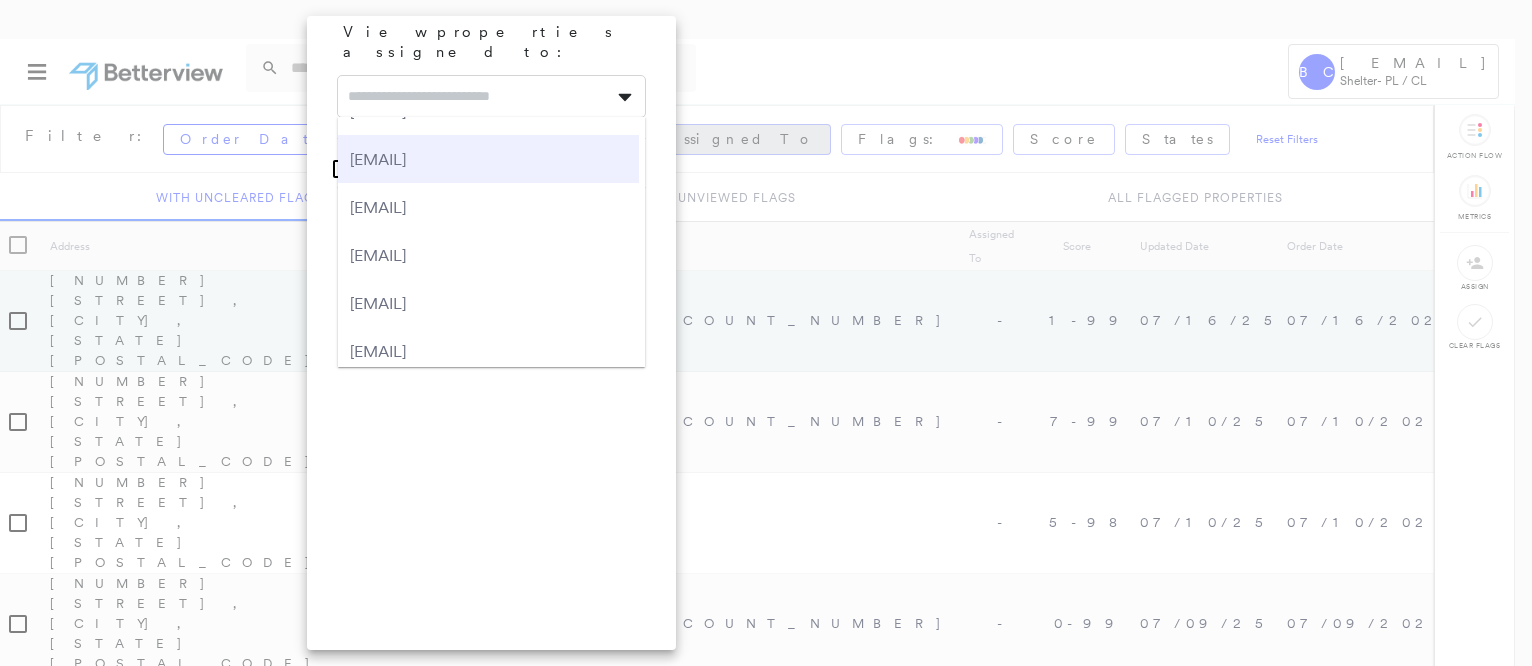 click on "[EMAIL]" at bounding box center (488, 159) 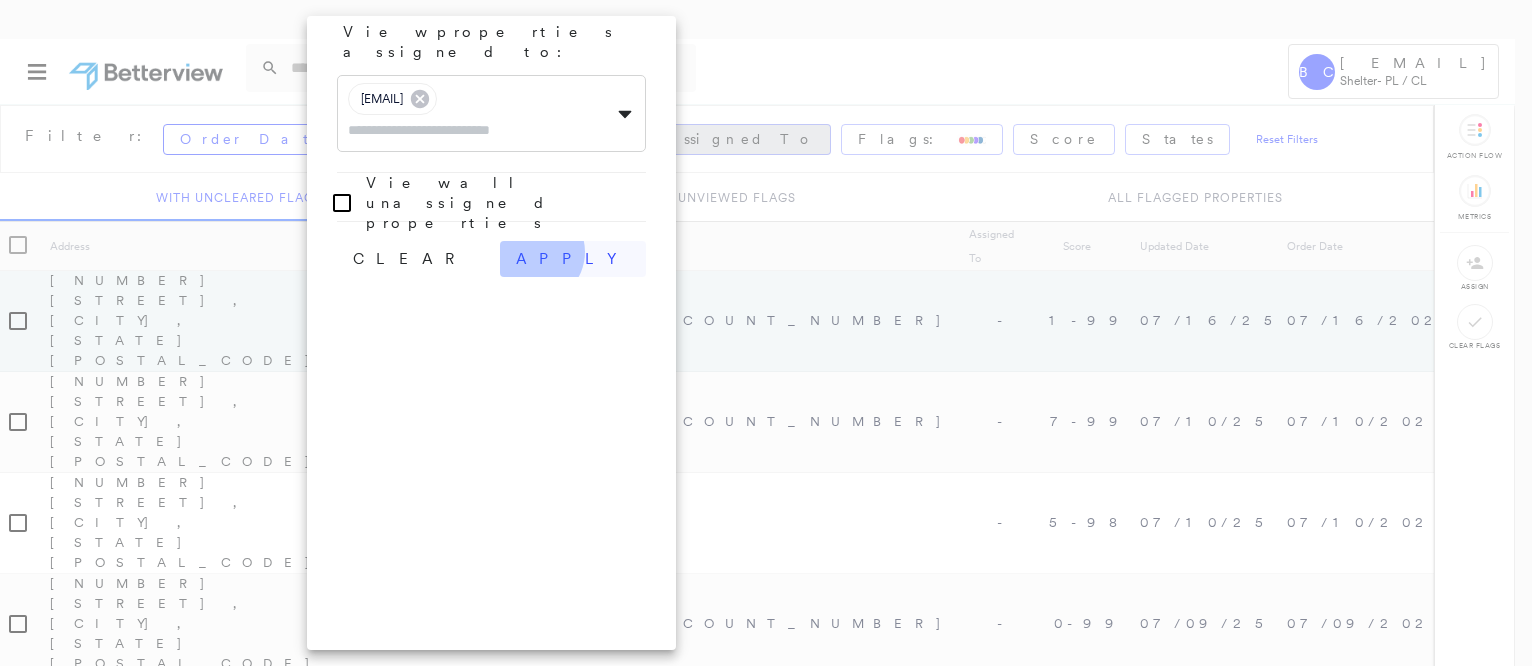 click on "apply" at bounding box center [573, 259] 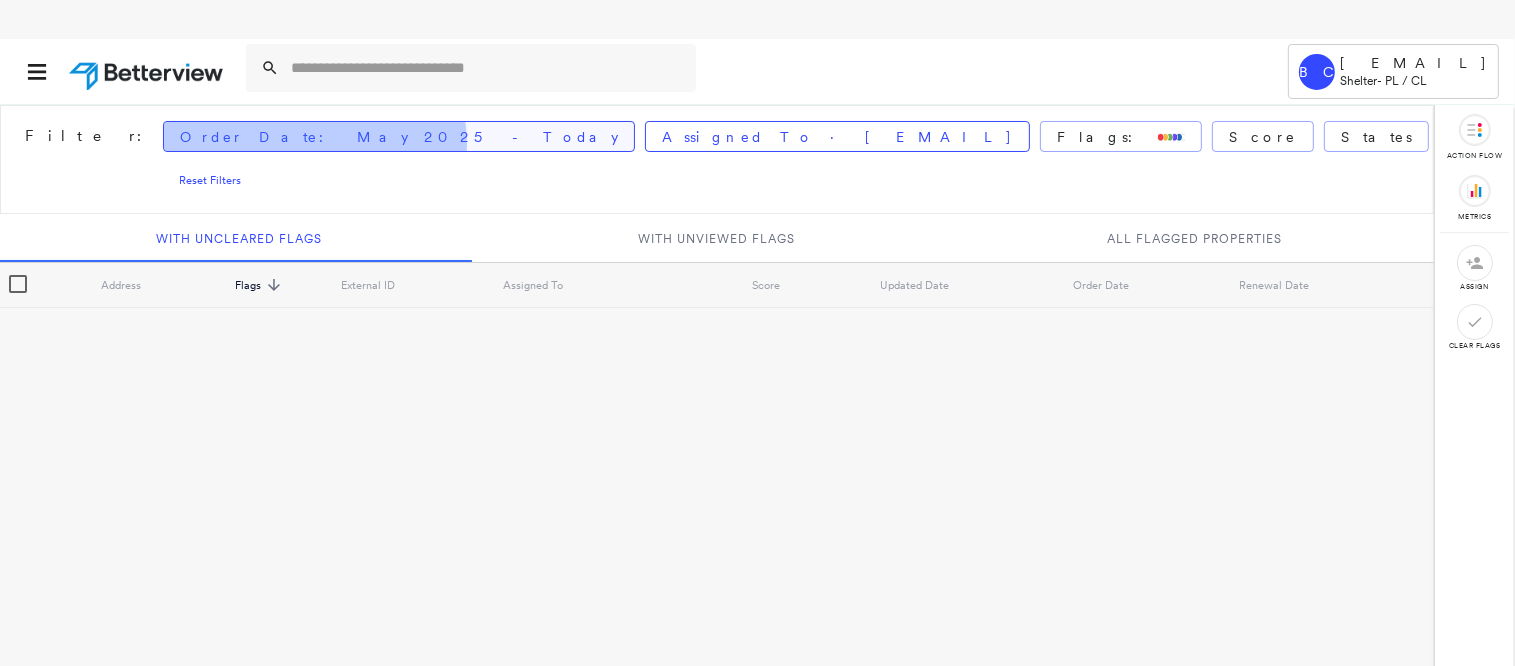 click on "Order Date: May 2025 - Today" at bounding box center (399, 137) 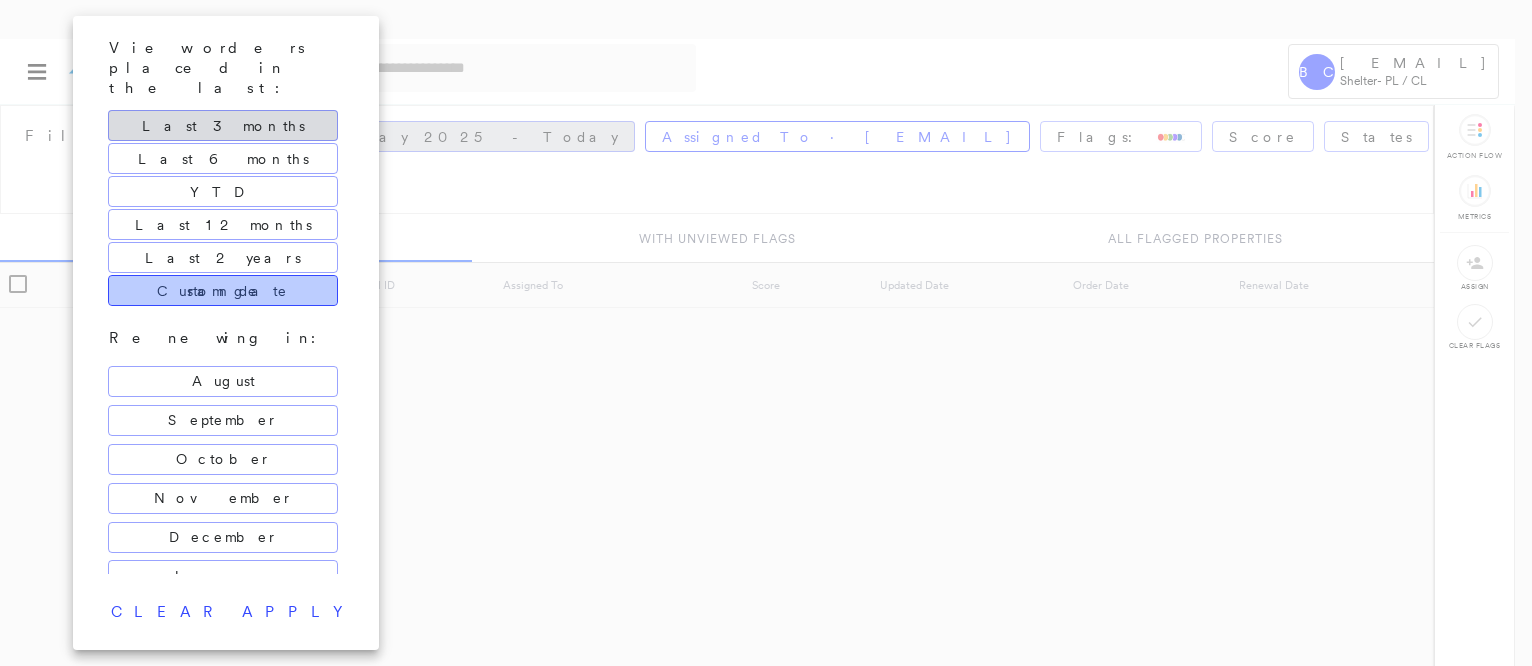click on "Custom date range" at bounding box center [223, 291] 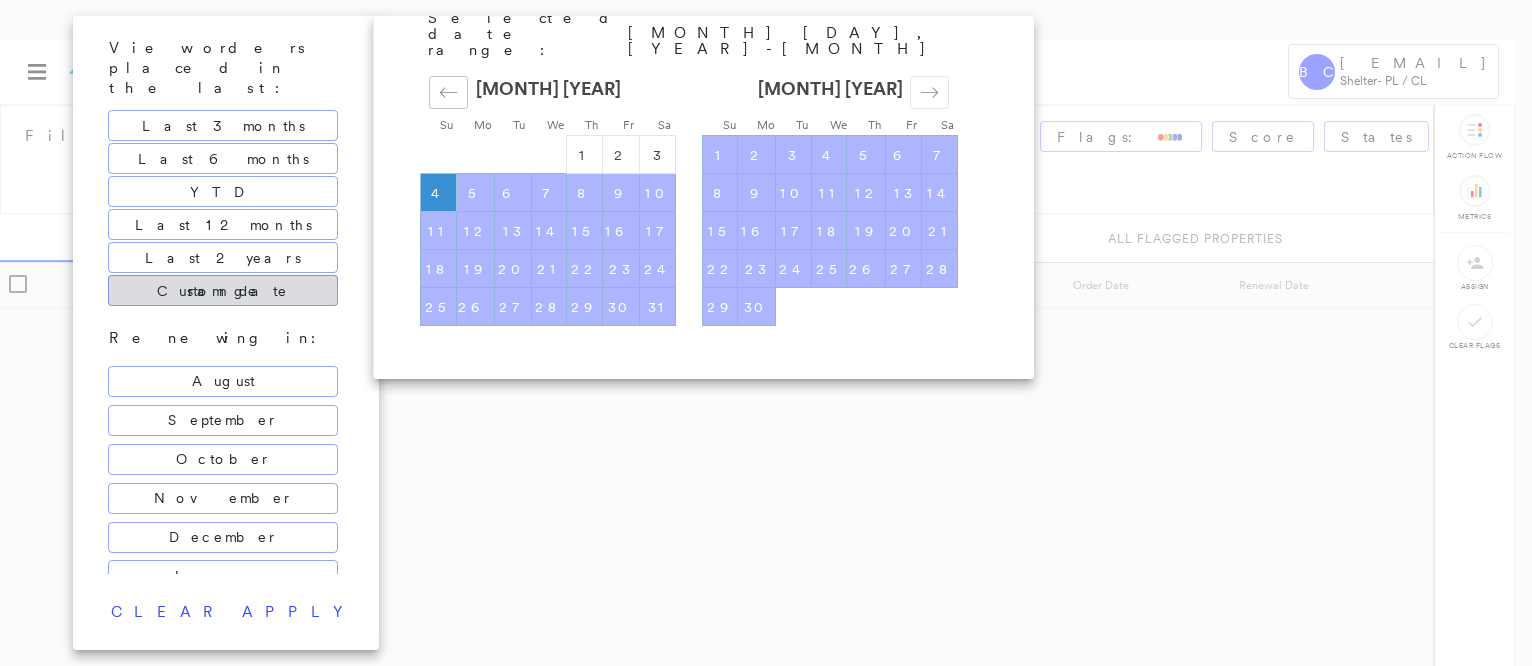 click at bounding box center (448, 92) 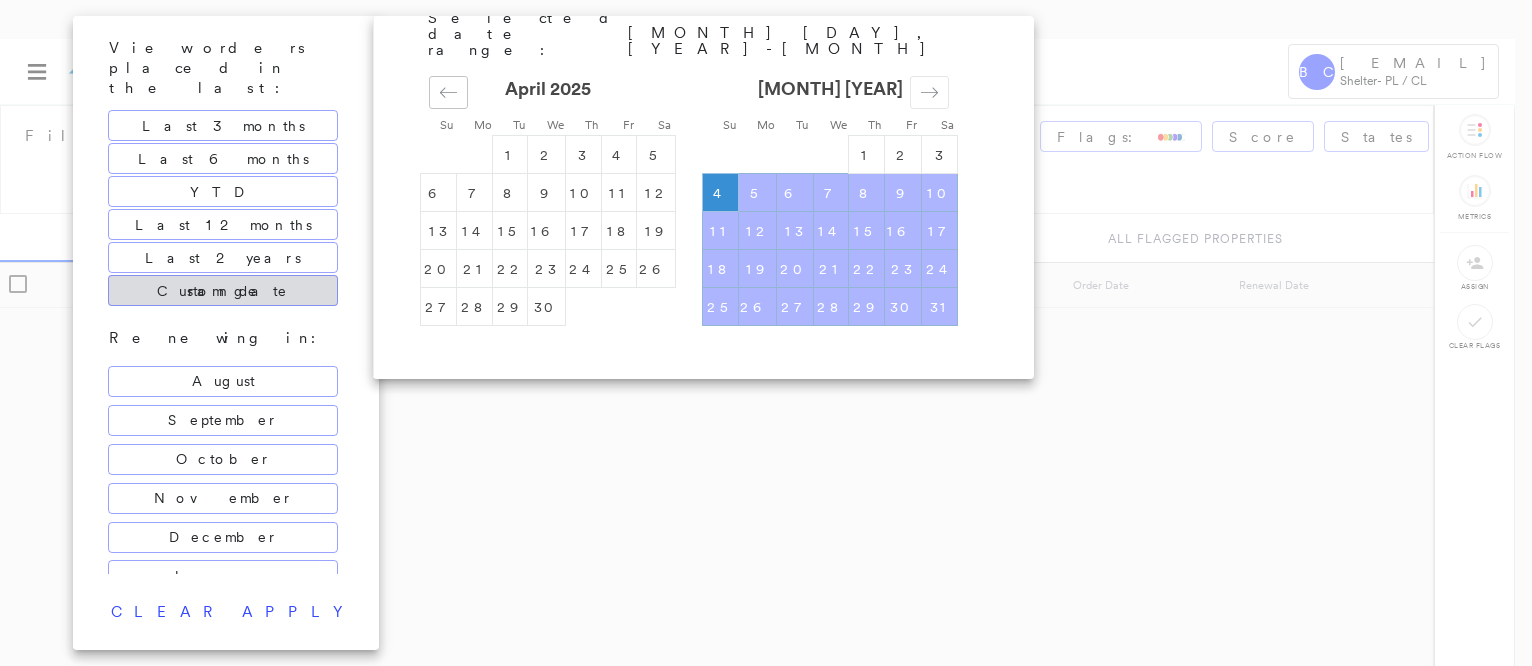 click at bounding box center [448, 92] 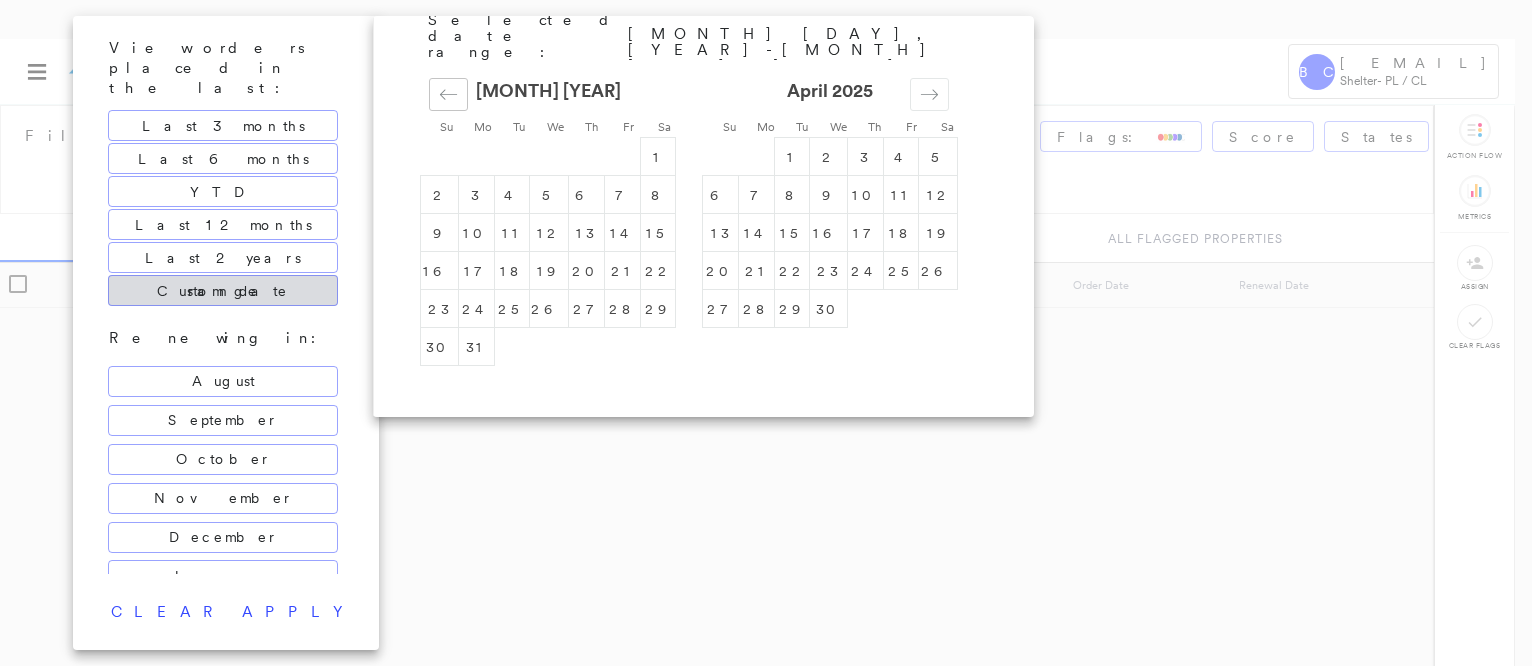 click at bounding box center (448, 94) 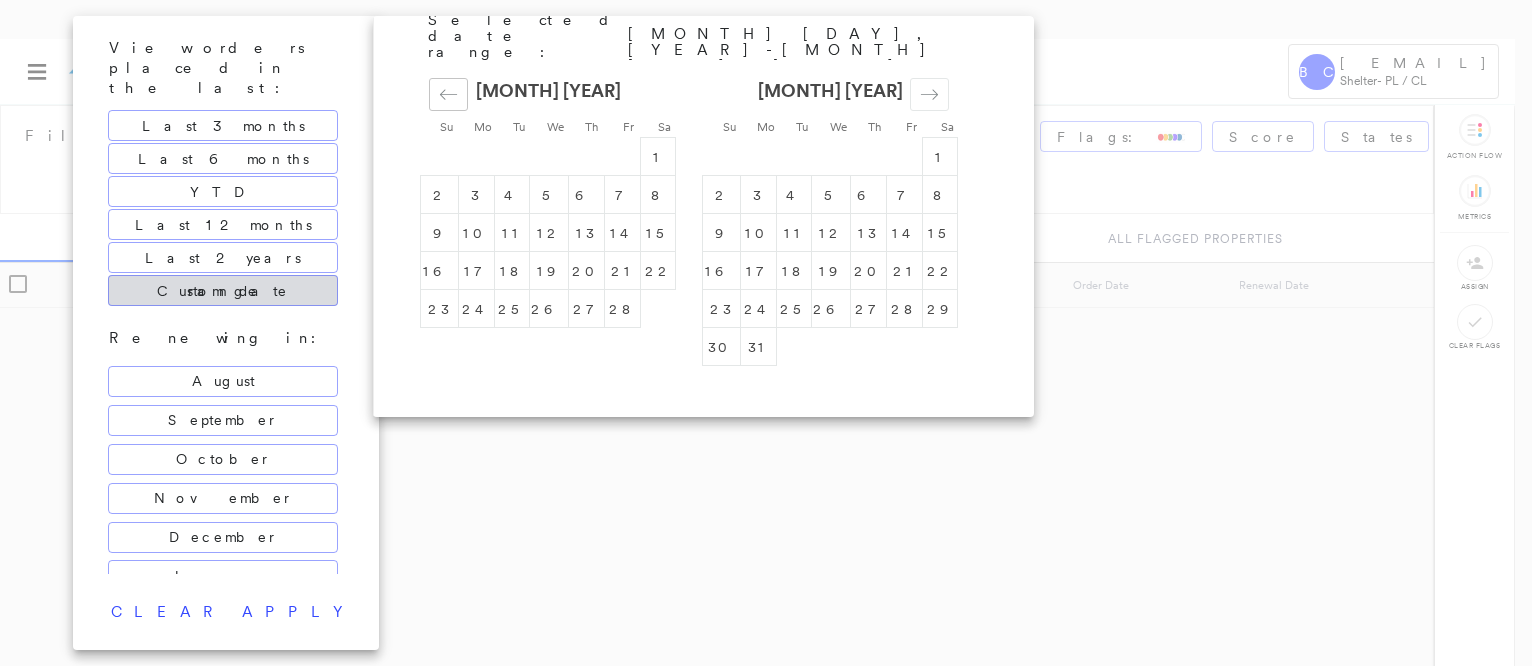 click at bounding box center [448, 94] 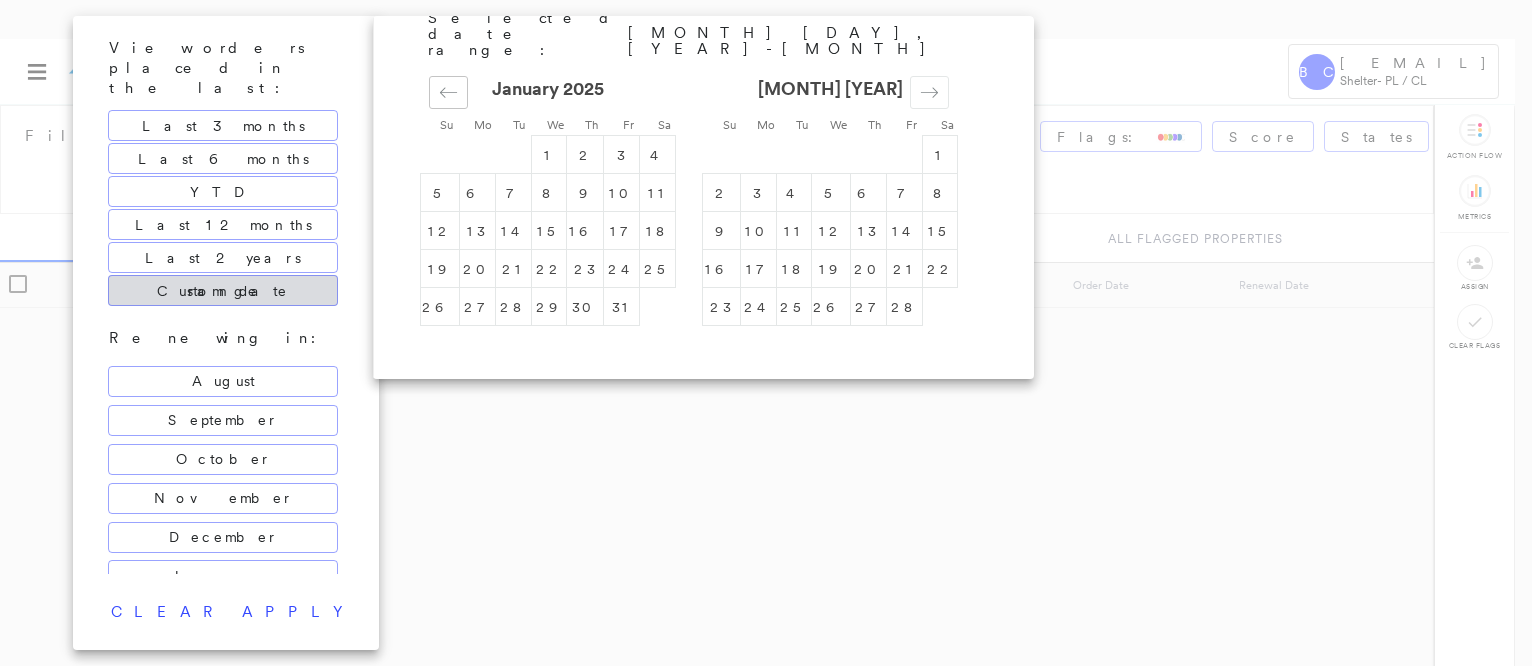 click at bounding box center [448, 92] 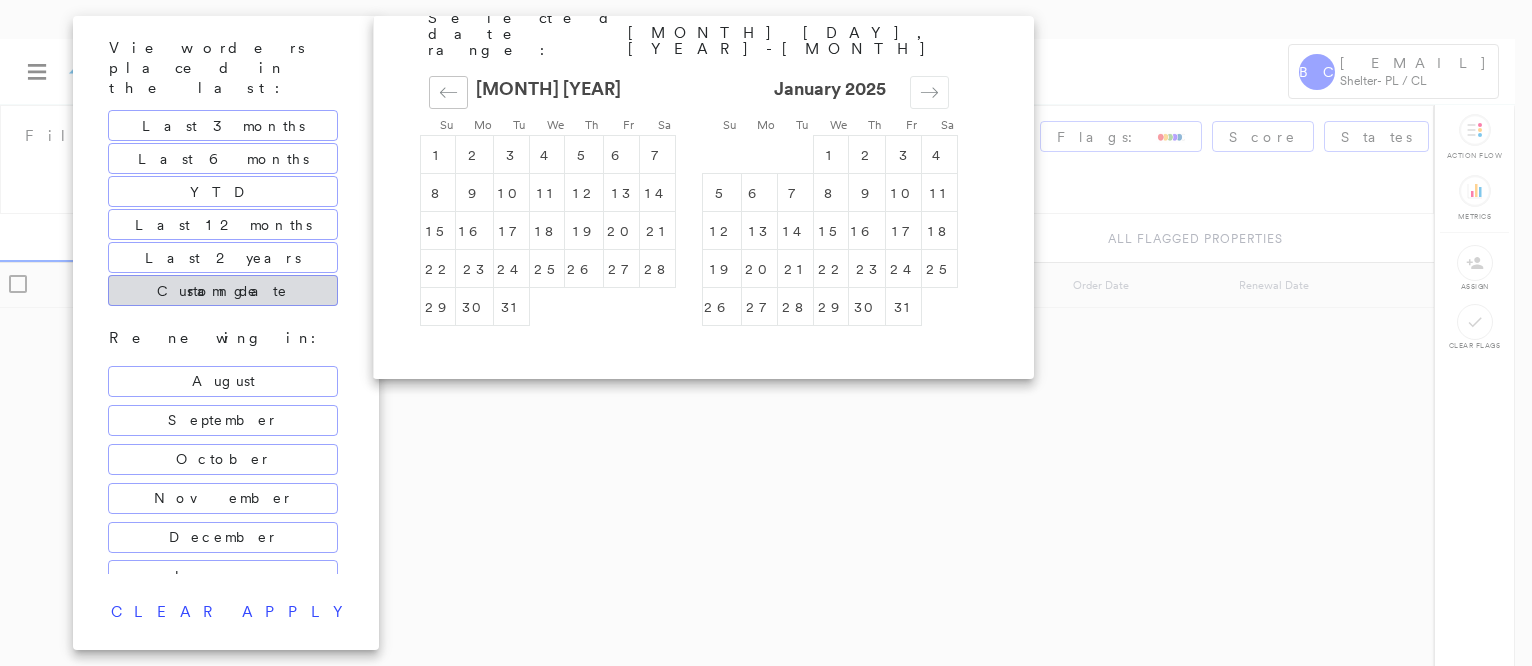 click at bounding box center (448, 92) 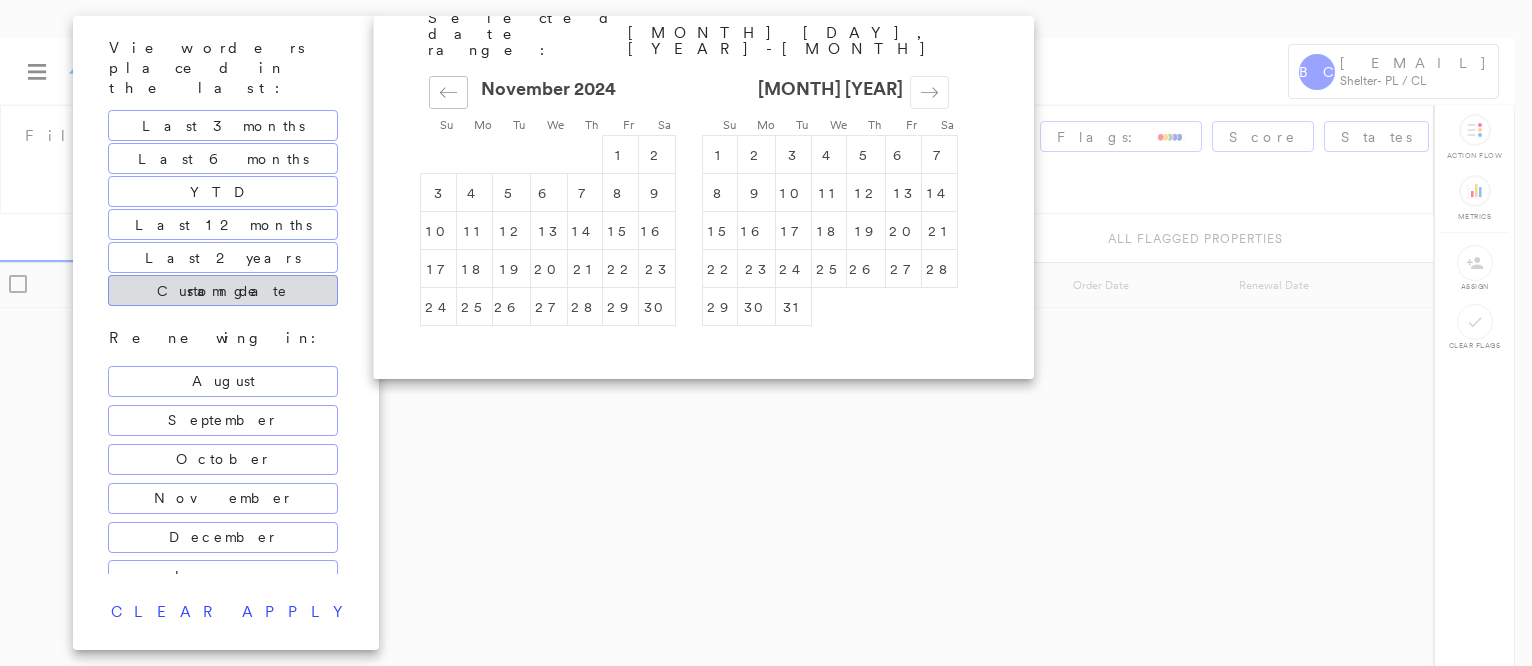click at bounding box center [448, 92] 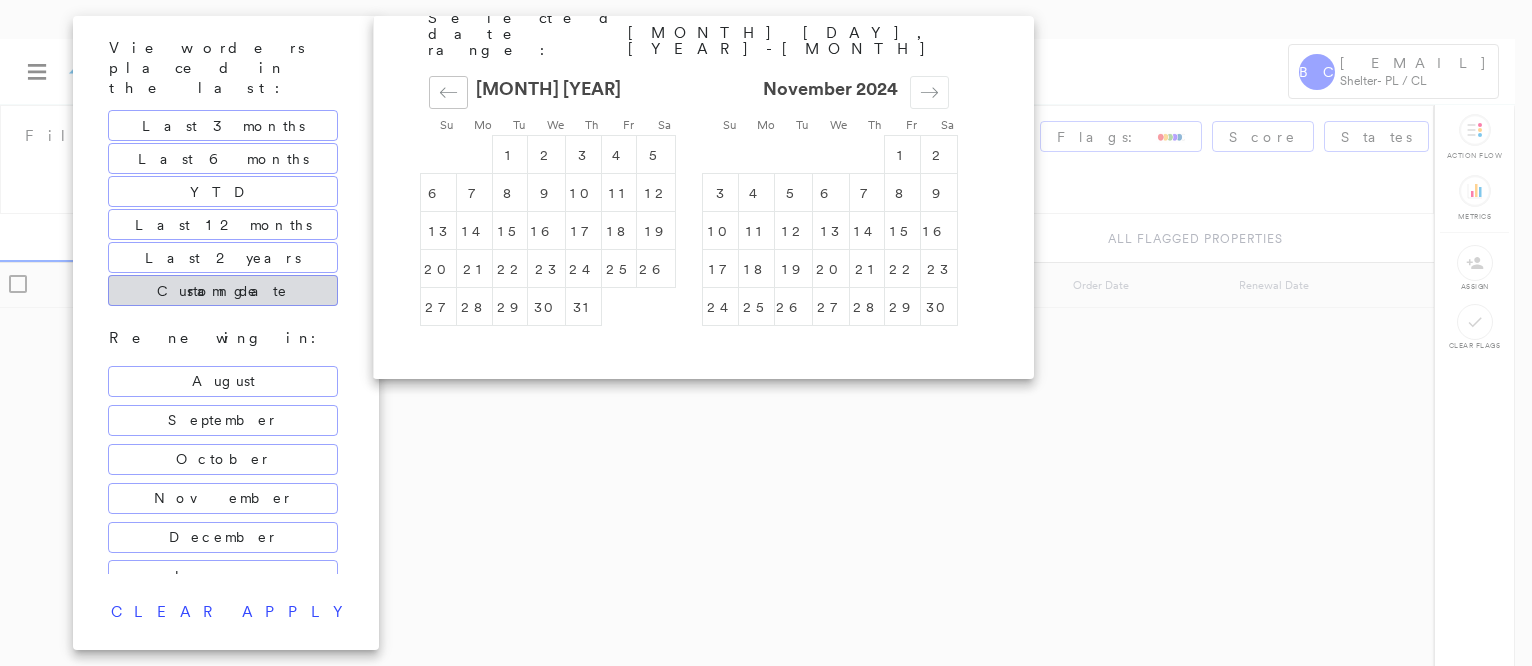 click at bounding box center [448, 92] 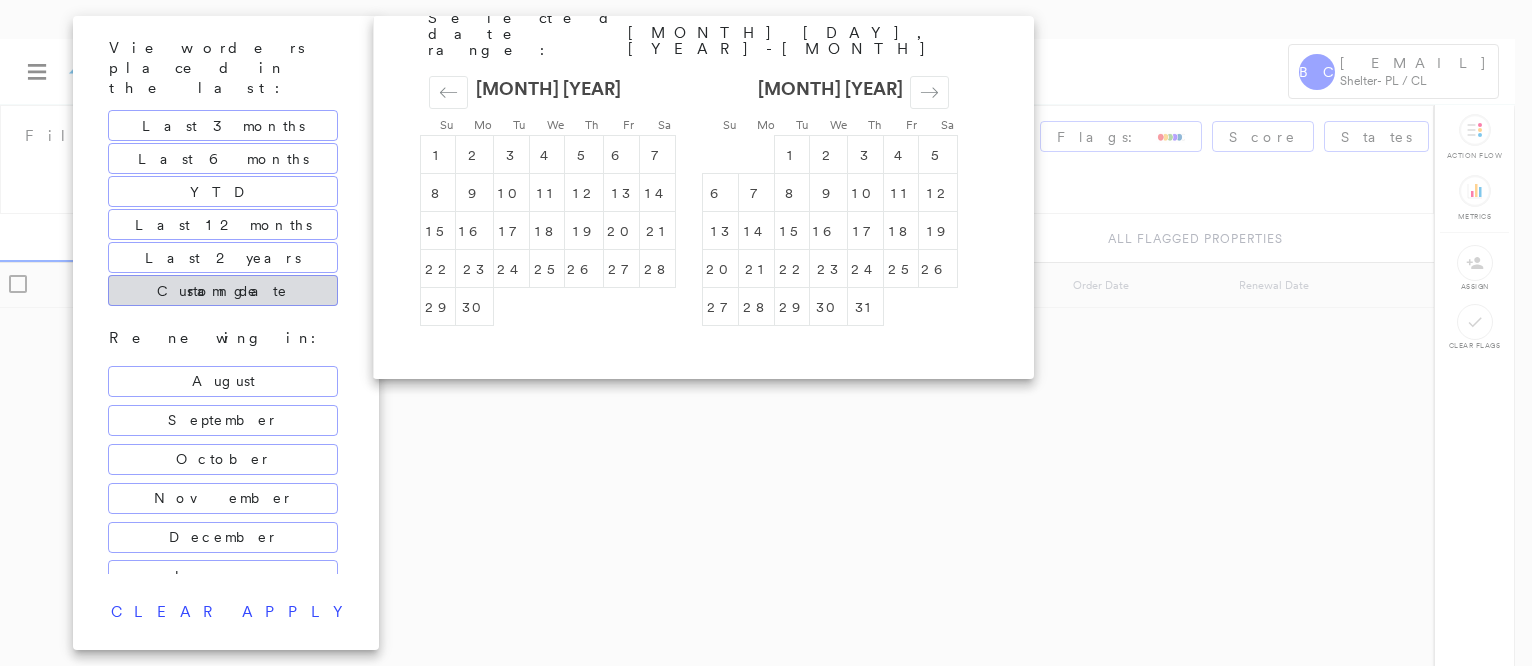 click at bounding box center (766, 333) 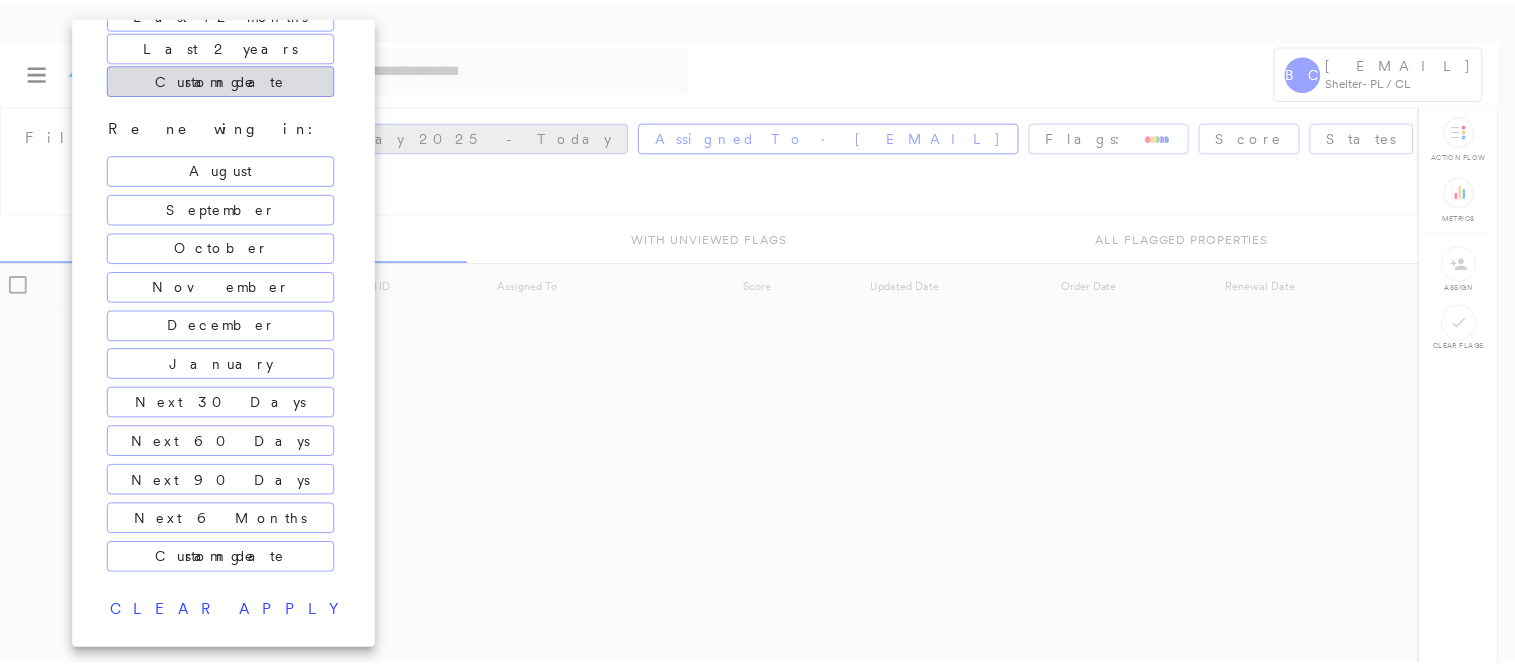 scroll, scrollTop: 0, scrollLeft: 0, axis: both 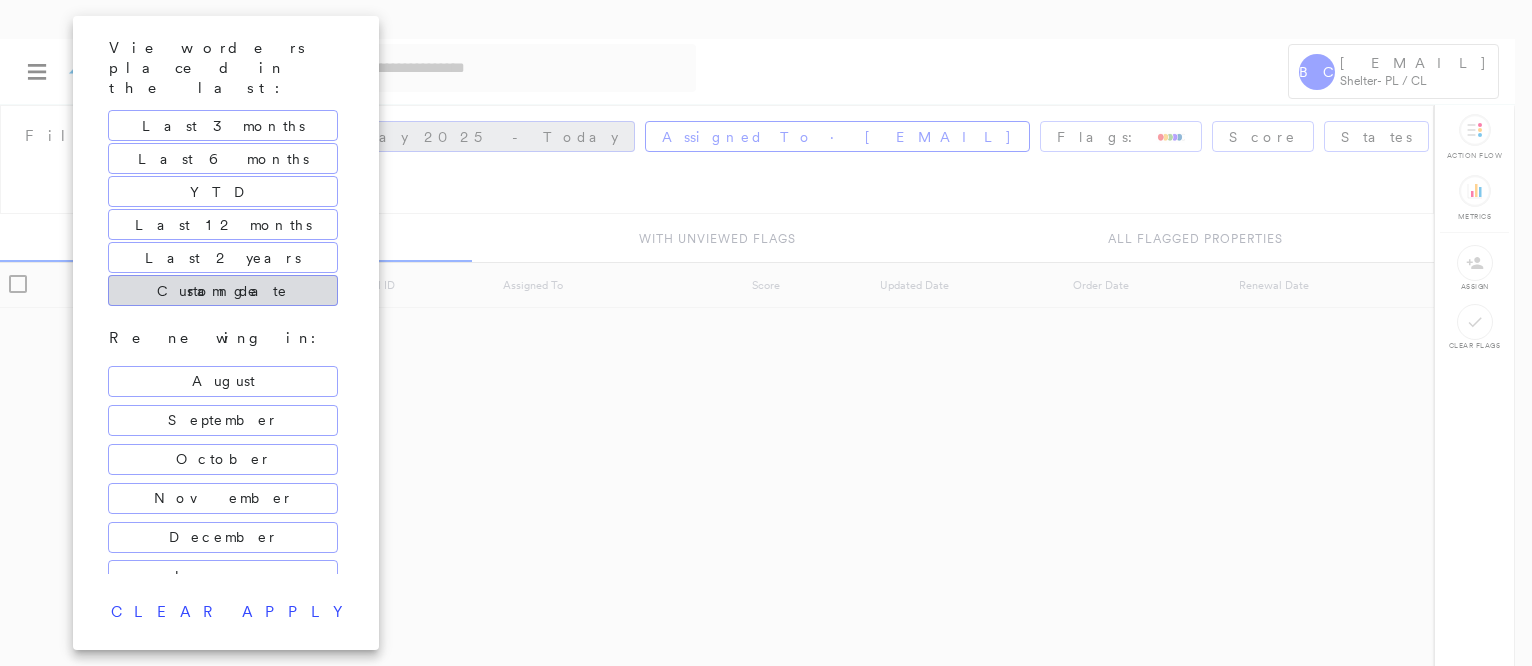 click at bounding box center [766, 333] 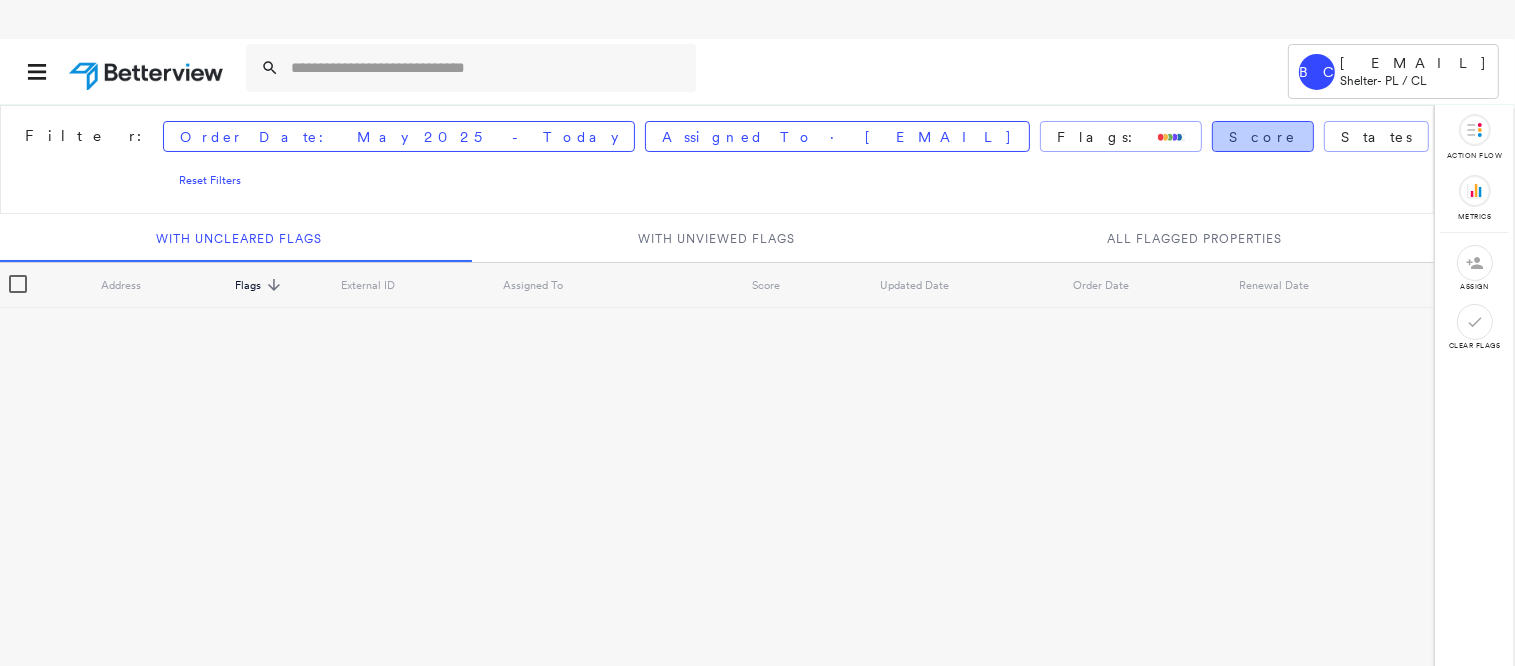 click on "Score" at bounding box center [1263, 136] 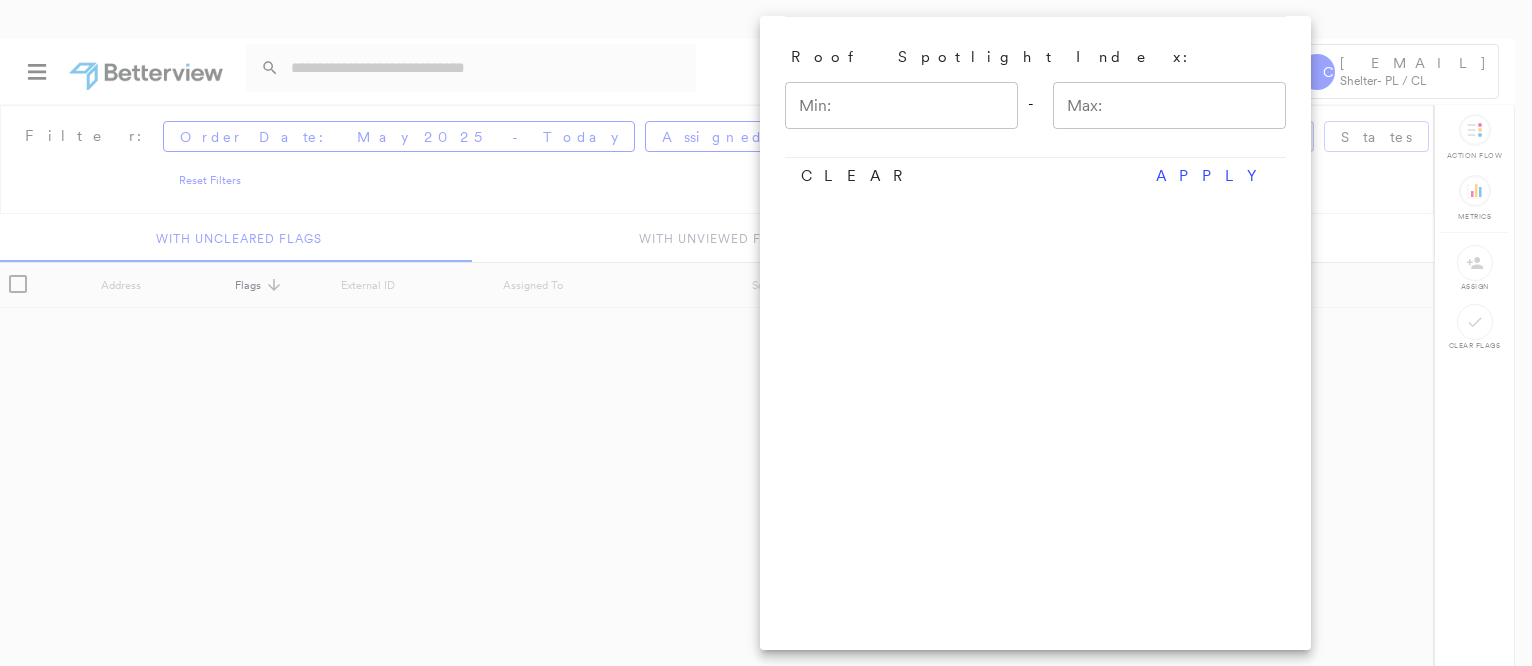 click at bounding box center [766, 333] 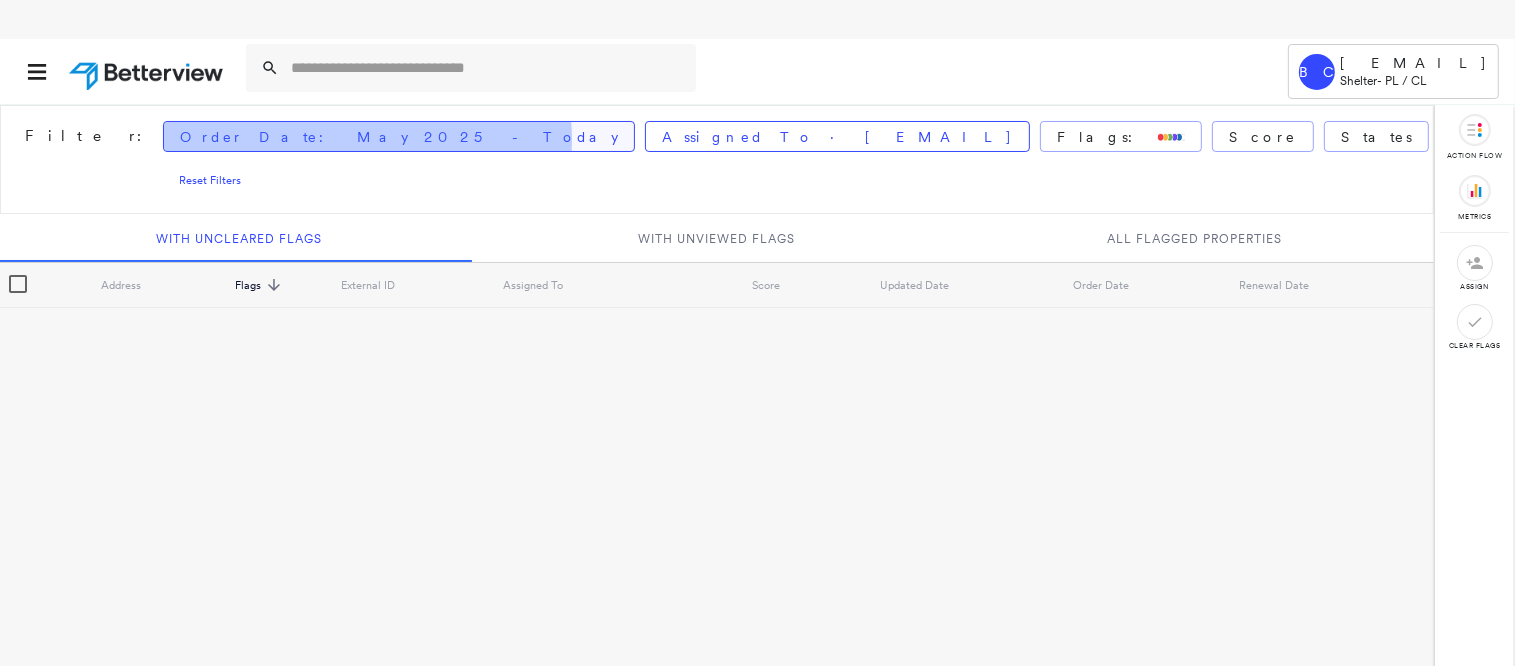 click on "Order Date: May 2025 - Today" at bounding box center [399, 137] 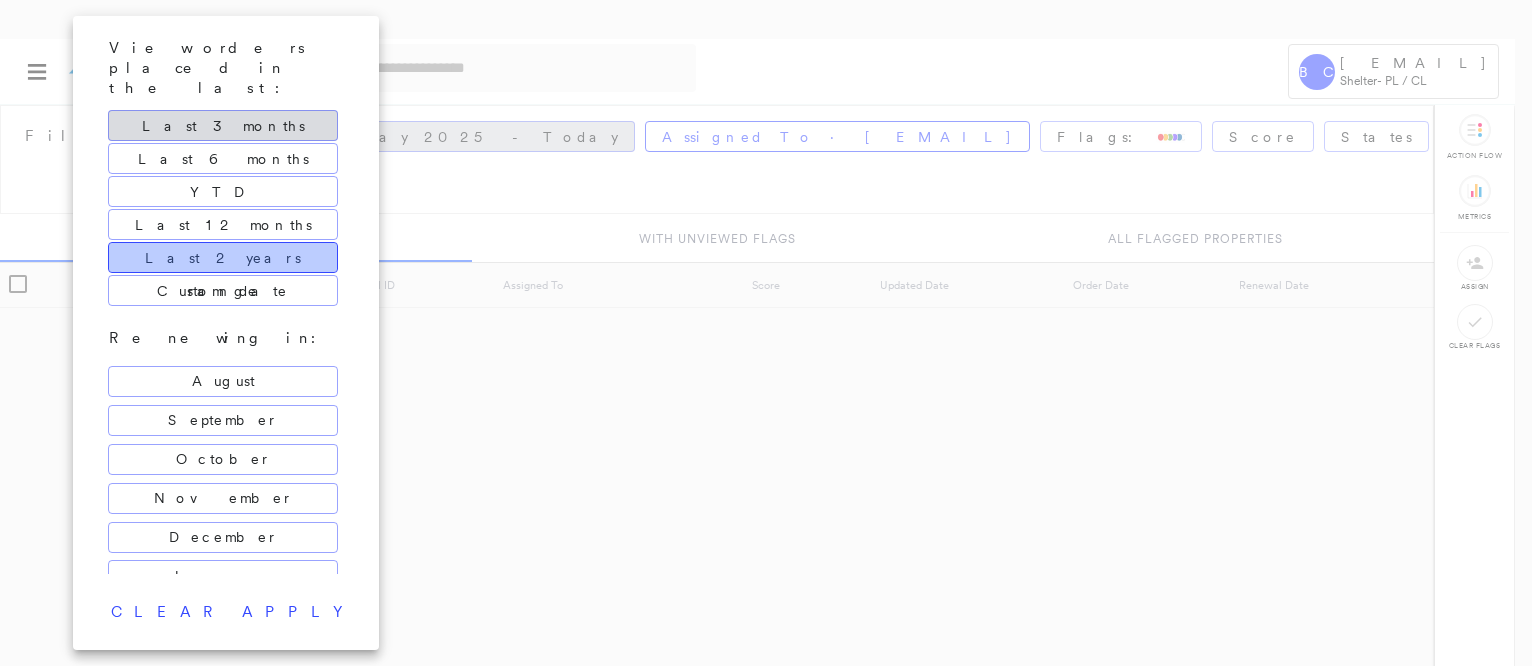 click on "Last 2 years" at bounding box center (223, 258) 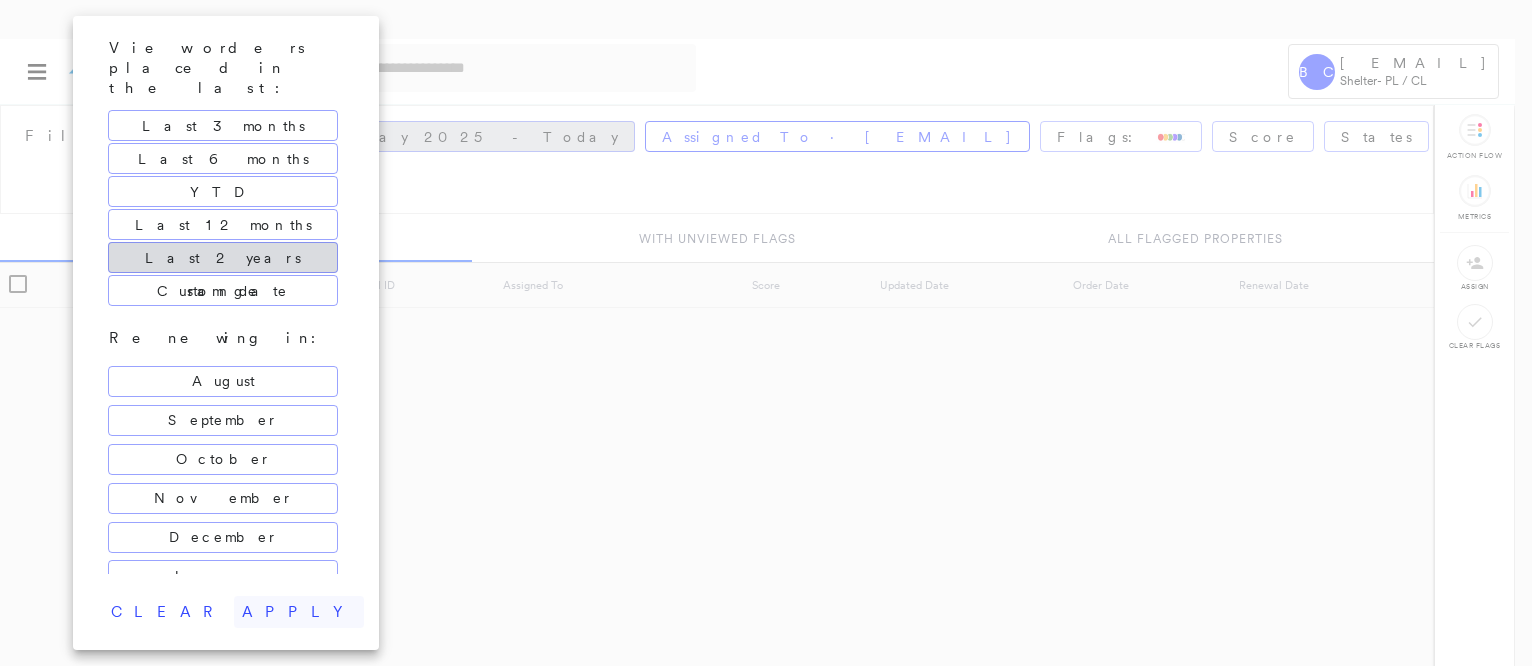 click on "apply" at bounding box center (299, 612) 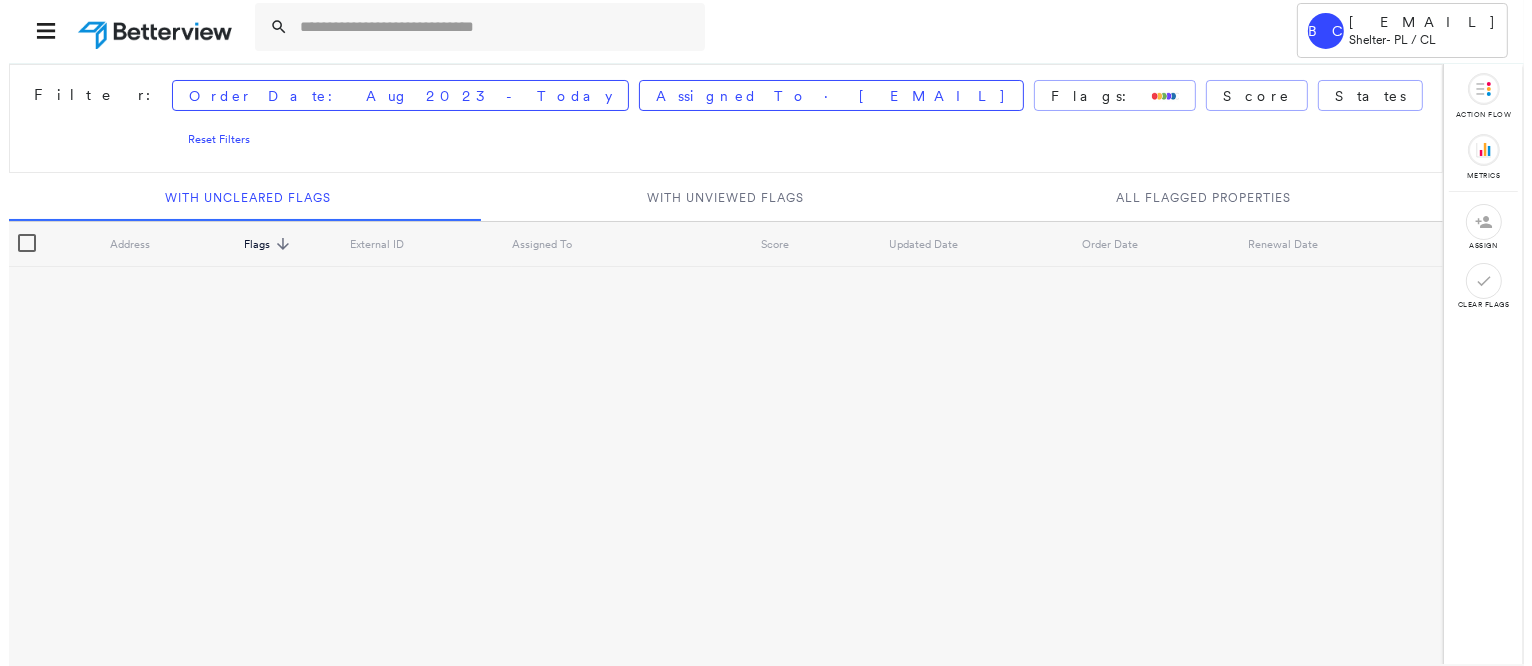 scroll, scrollTop: 0, scrollLeft: 0, axis: both 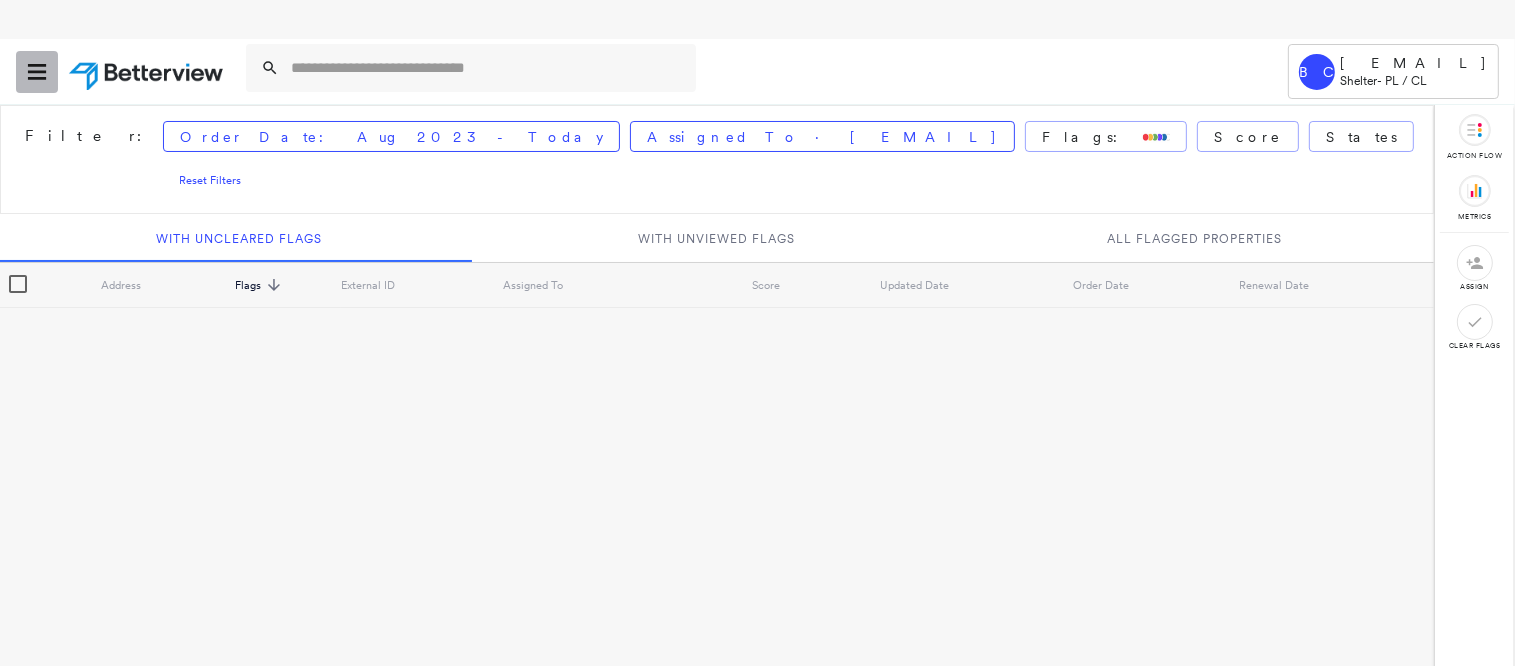 click 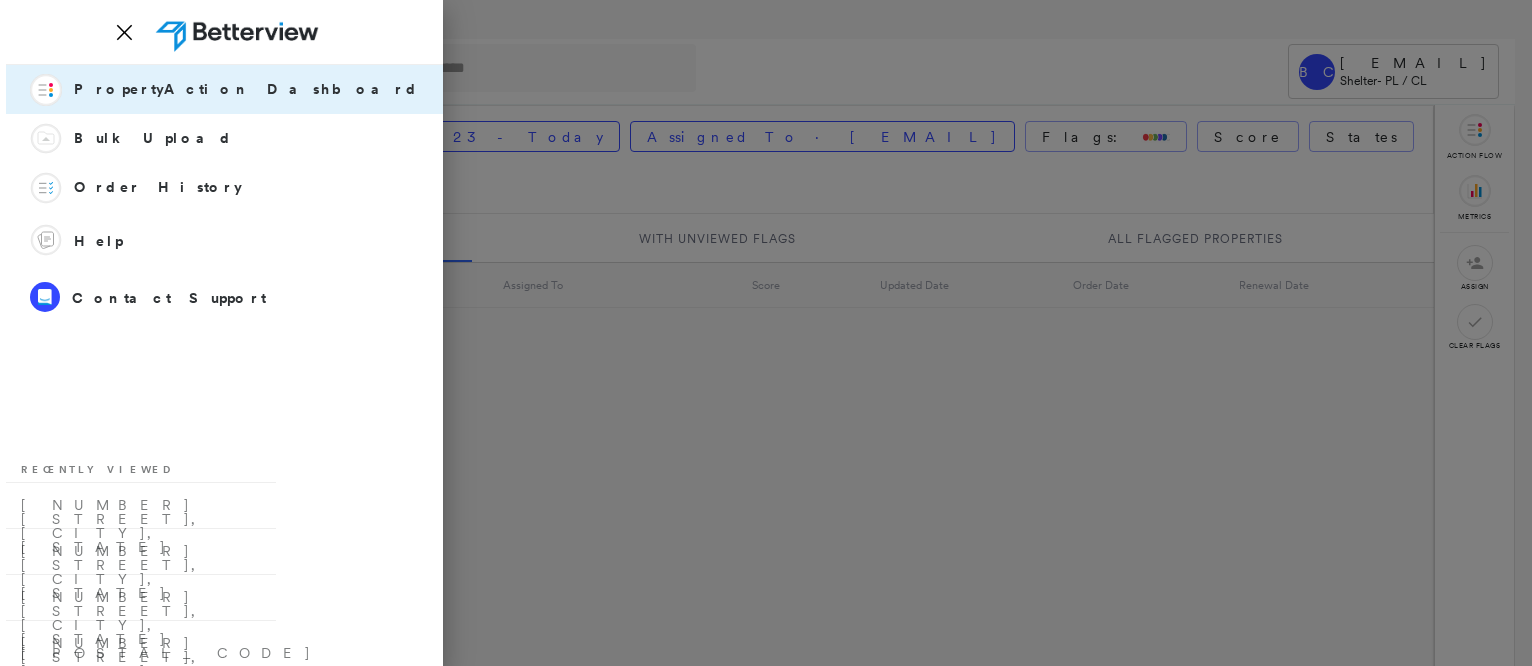 click on "Action Flow PropertyAction Dashboard Bulk_nav_icon Bulk Upload History_nav_icon Order History Help_nav_icon Help chat_icon Contact Support Recently Viewed 5637 Orebank Road, Kingsport, TN... 8805  Chicory Cir, Knoxville, TN... 2020 PARIS RD, KNOXVILLE, TN 37912 3500  35th Ave, Greeley, CO 80634" at bounding box center (224, 365) 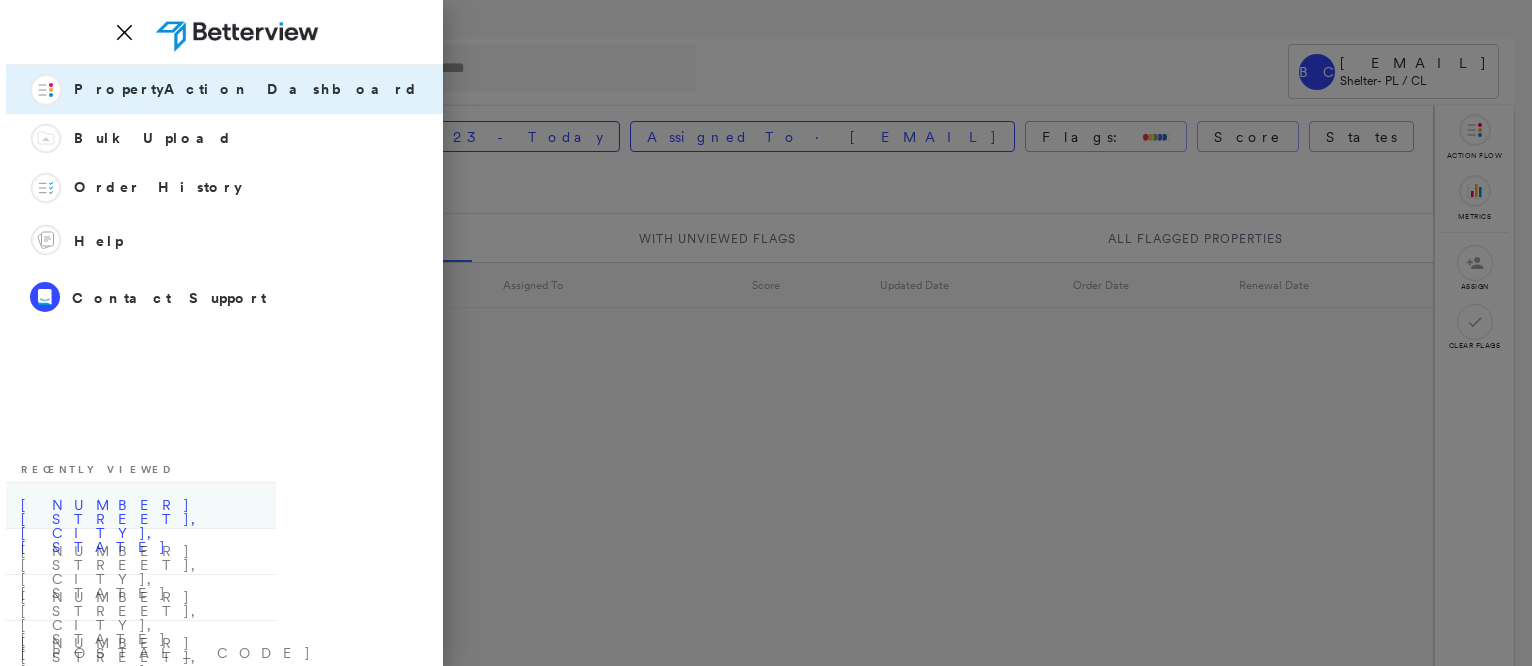 click on "5637 Orebank Road, Kingsport, TN..." at bounding box center (141, 505) 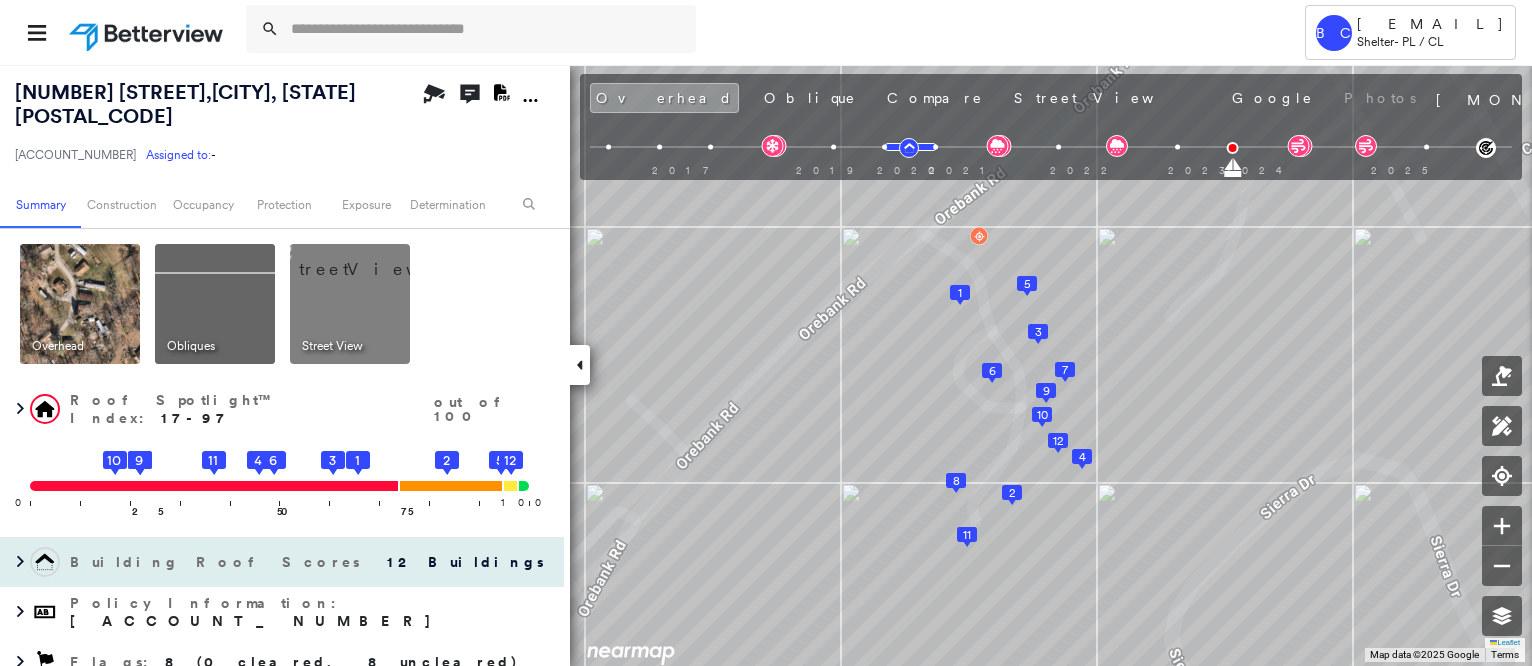 click on "12 Buildings" at bounding box center [464, 562] 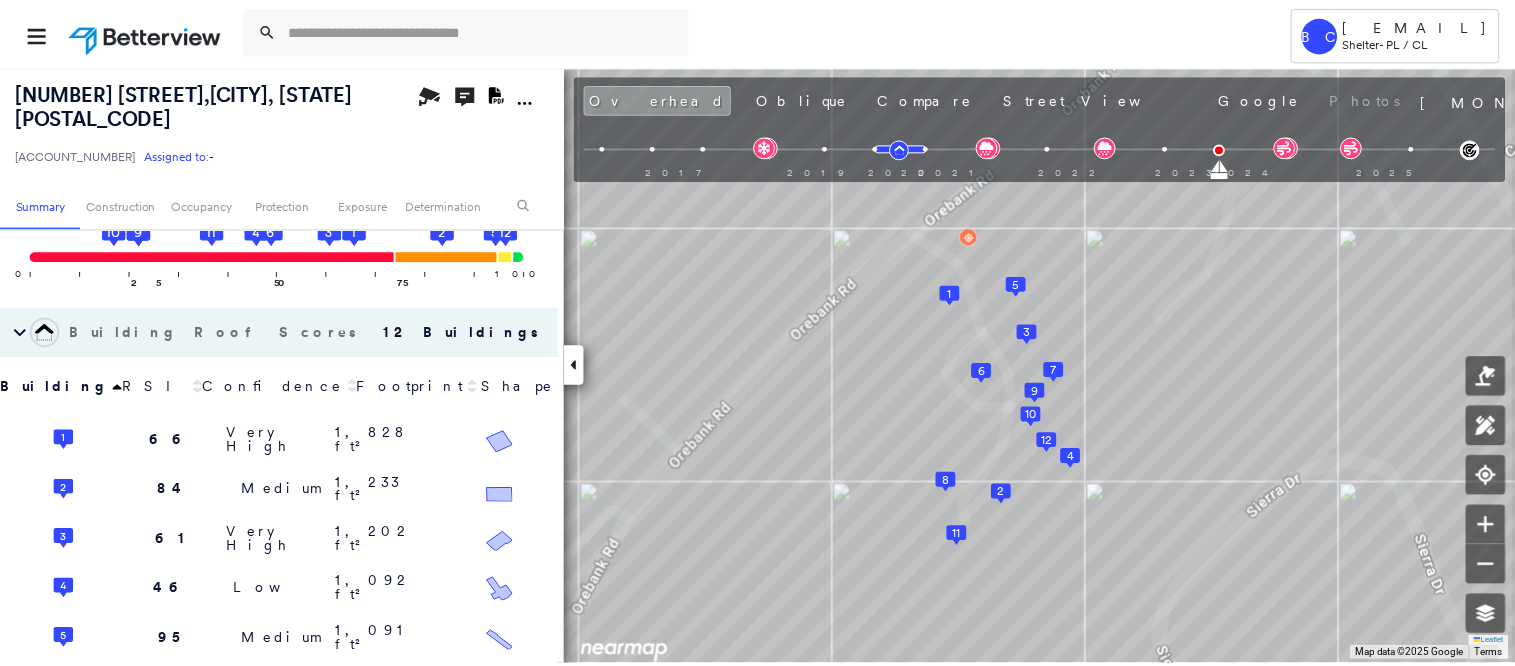 scroll, scrollTop: 232, scrollLeft: 0, axis: vertical 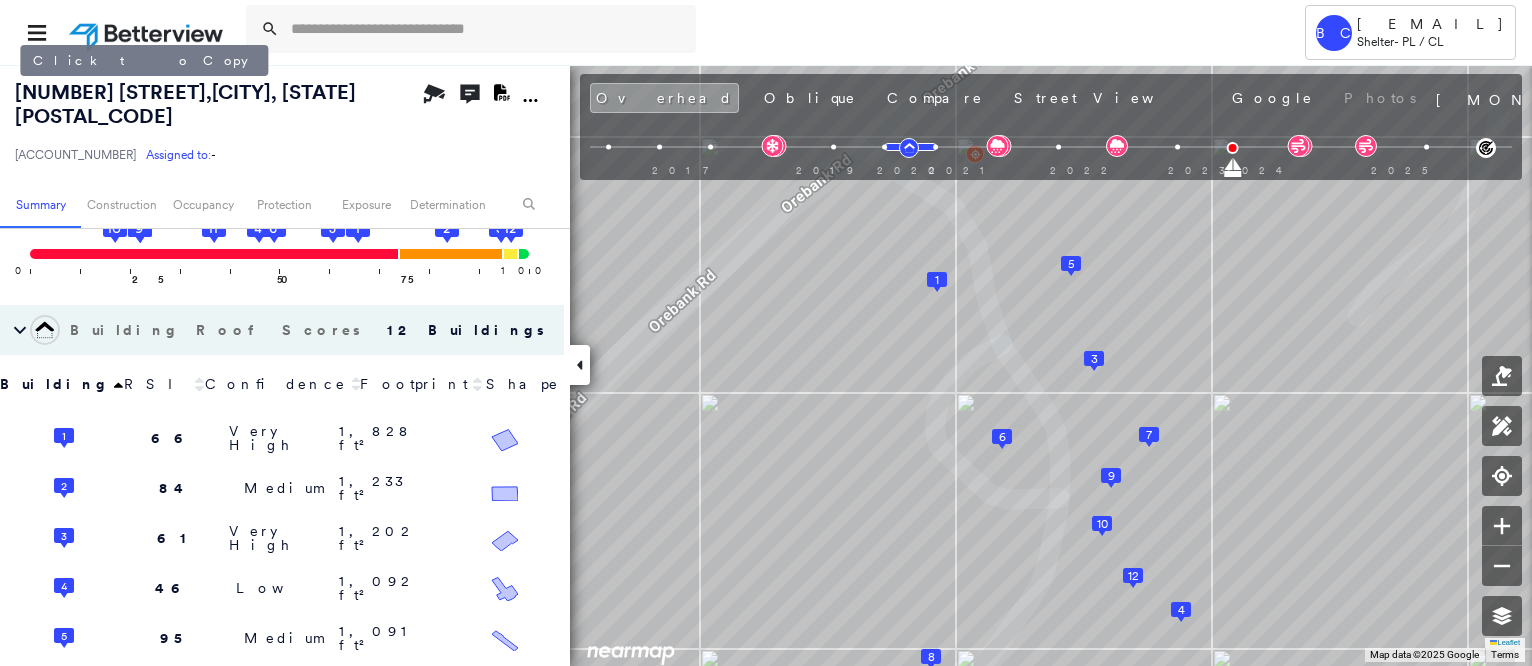 click on "5637 Orebank Road ,  Kingsport, TN 37664" at bounding box center (185, 104) 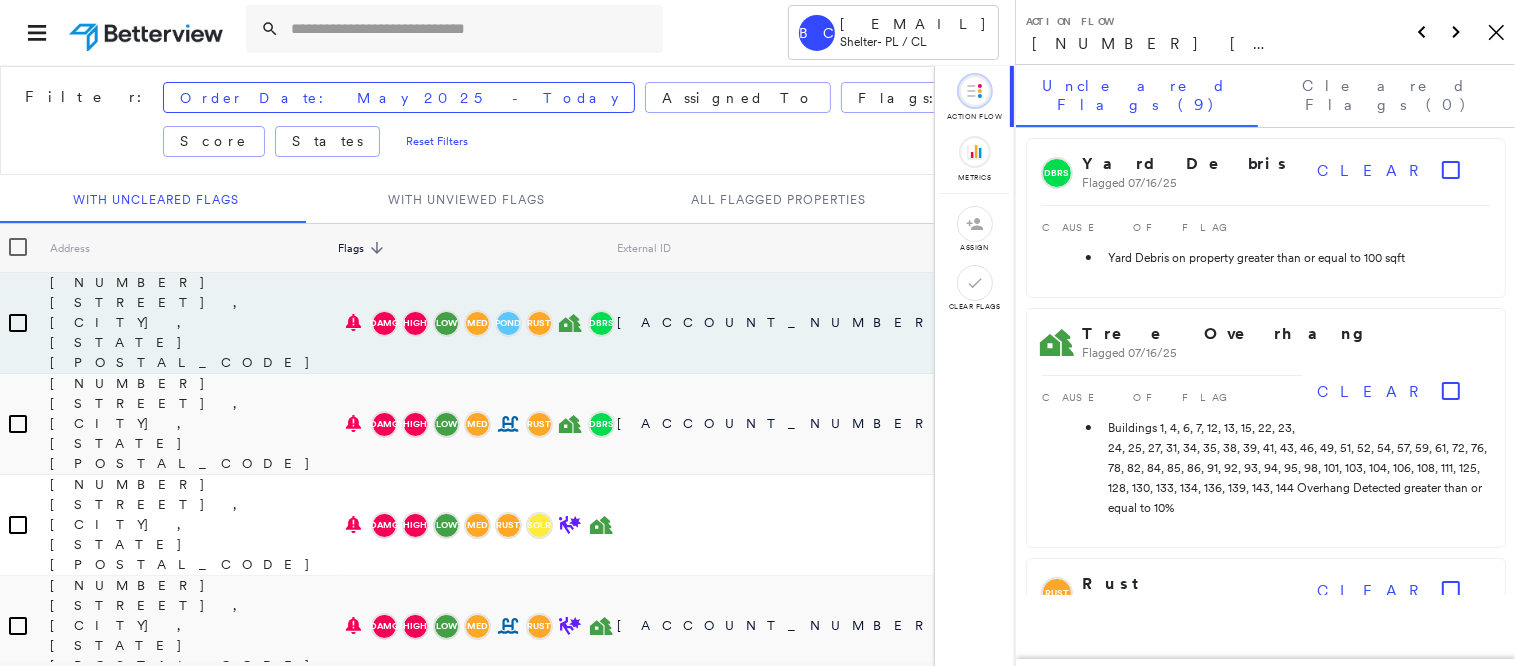 click 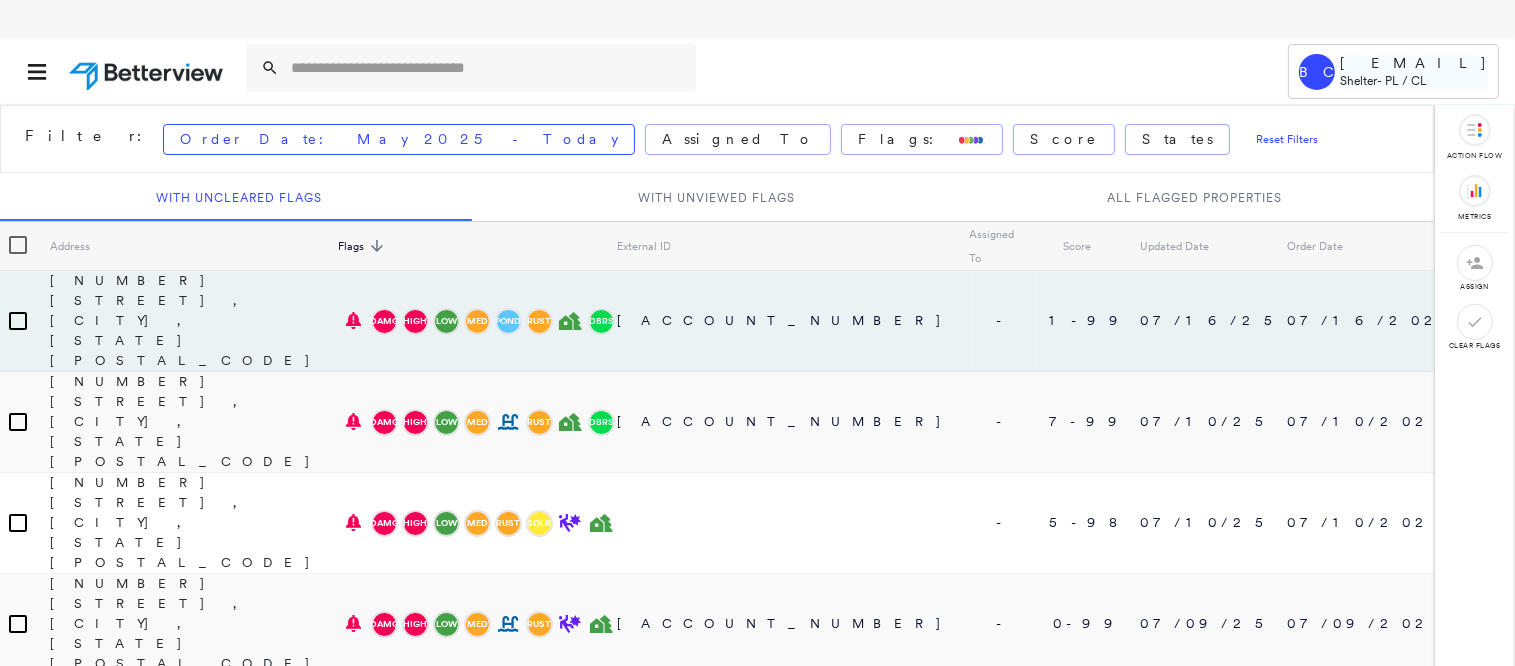 click on "Shelter  -   PL / CL" at bounding box center [1414, 80] 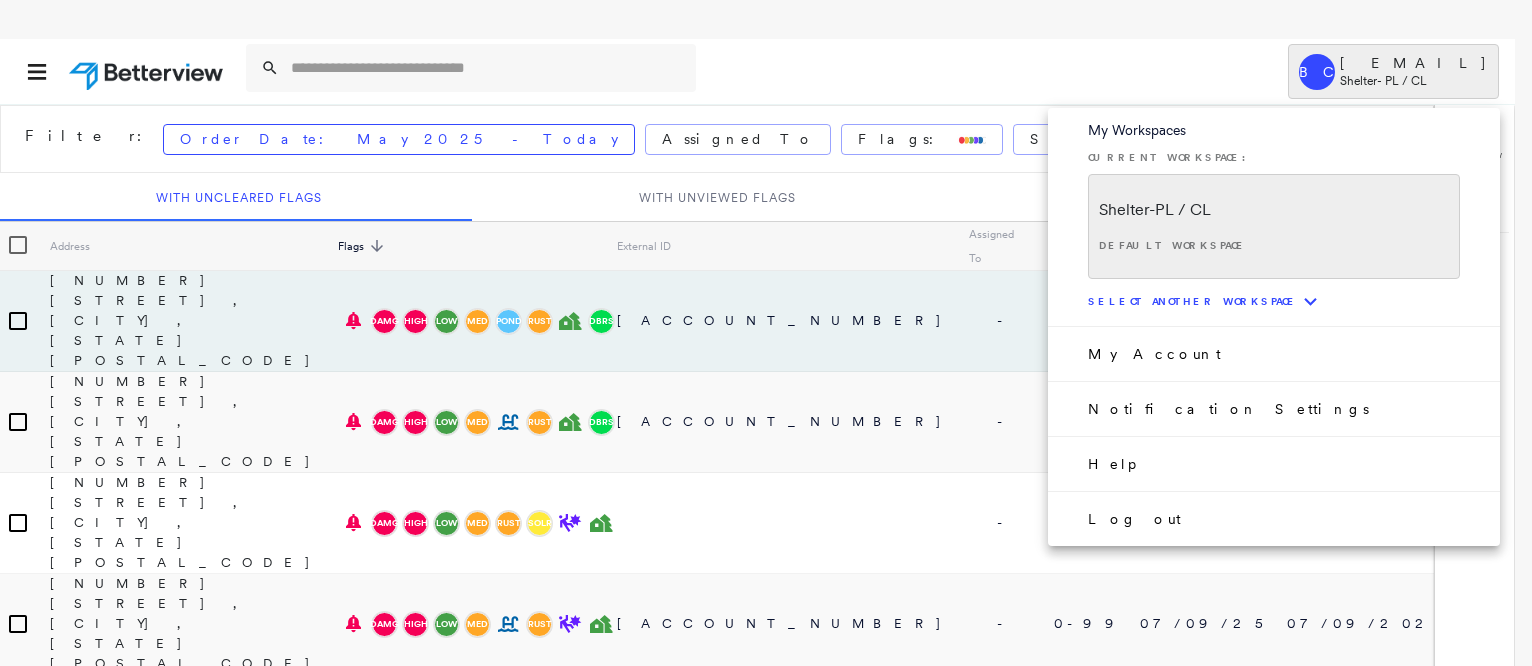 click at bounding box center [766, 333] 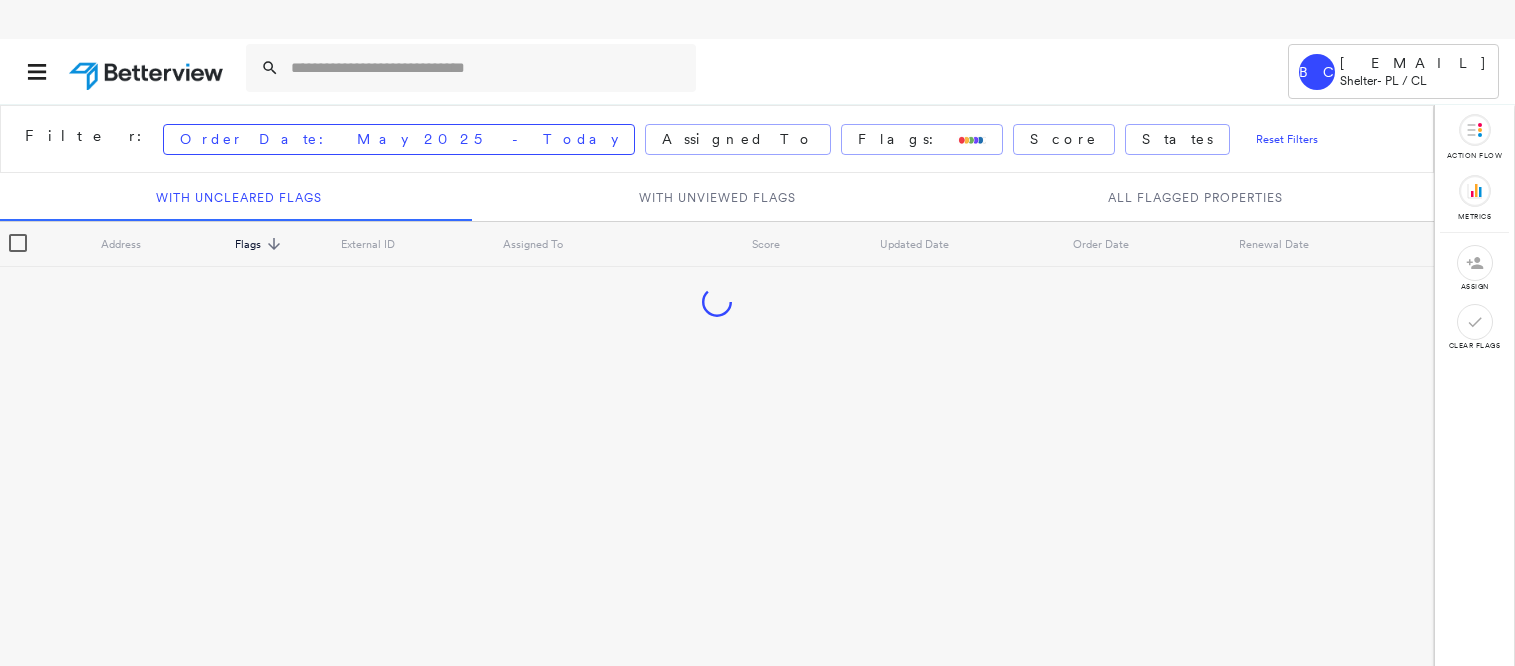 scroll, scrollTop: 0, scrollLeft: 0, axis: both 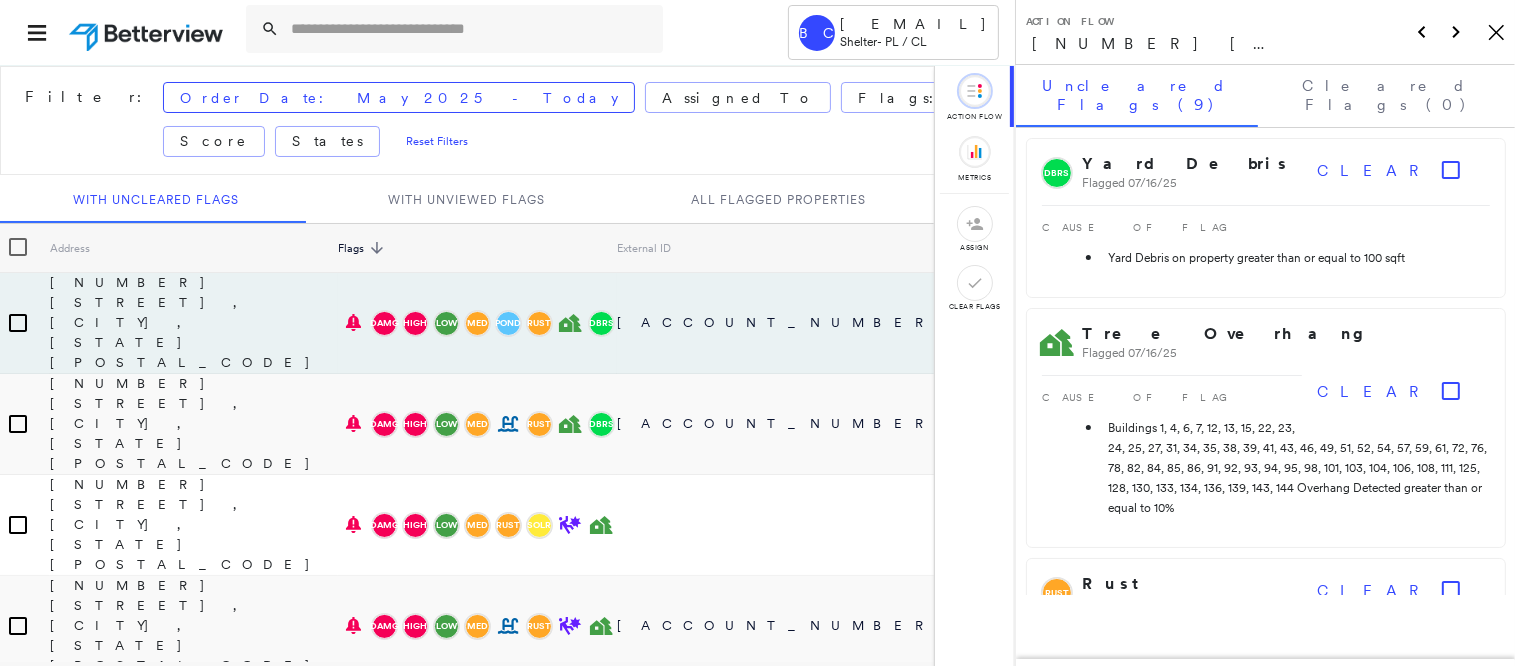 click on "[NUMBER] [STREET], [CITY], [STATE] [POSTAL_CODE]" at bounding box center [194, 1150] 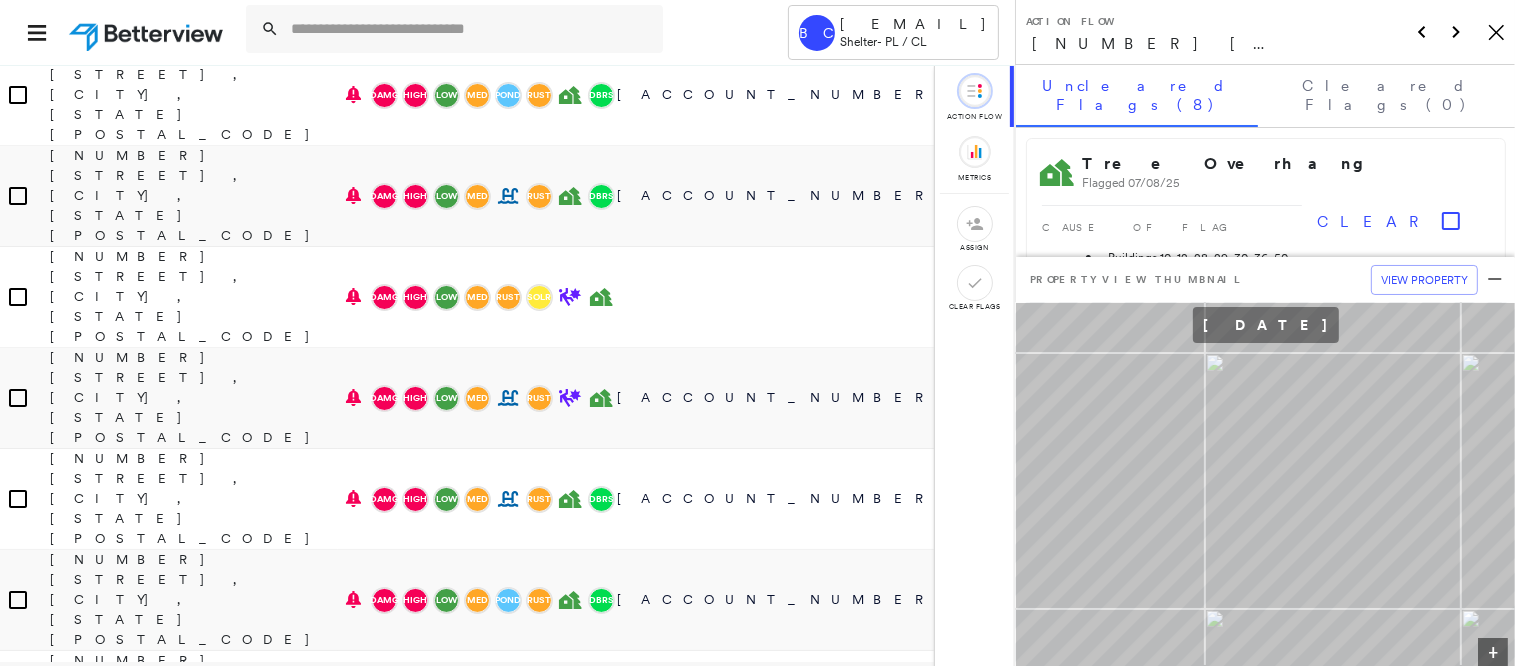 scroll, scrollTop: 228, scrollLeft: 0, axis: vertical 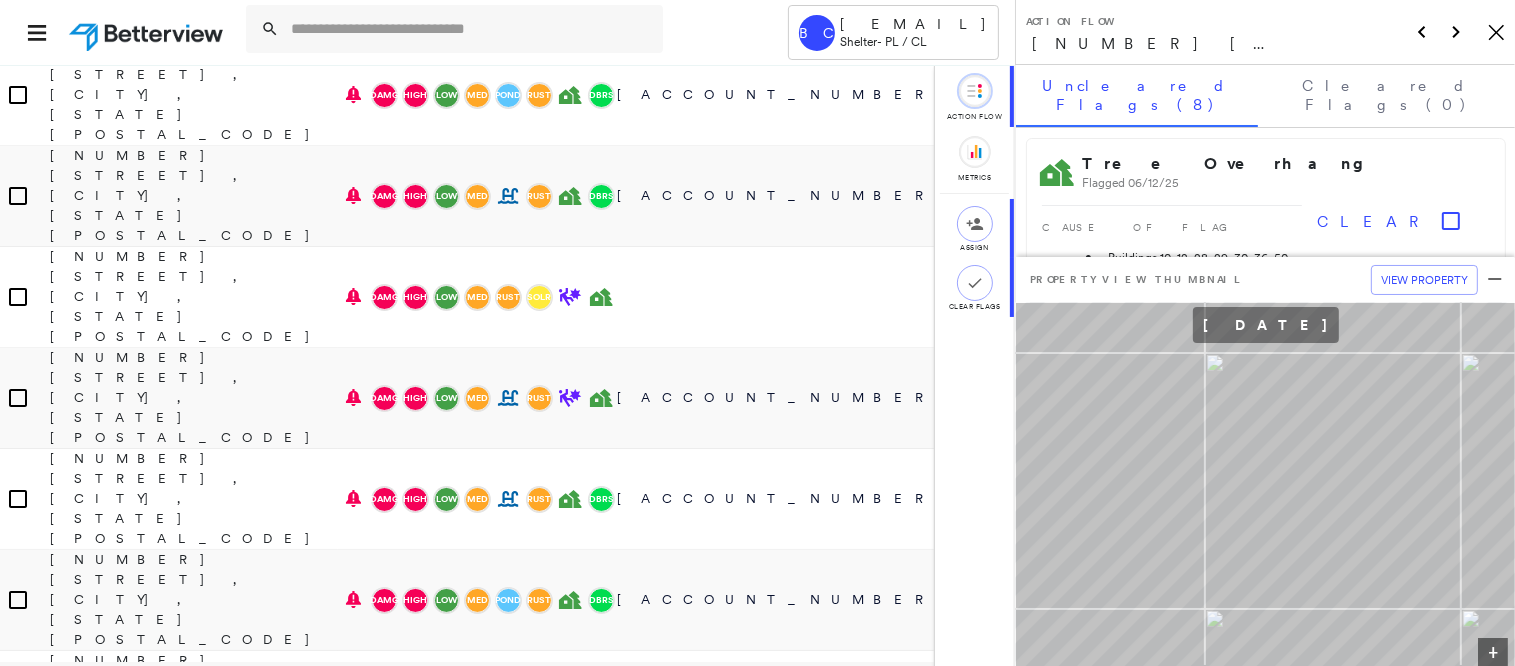click on "[ACCOUNT_NUMBER]" at bounding box center (793, 1246) 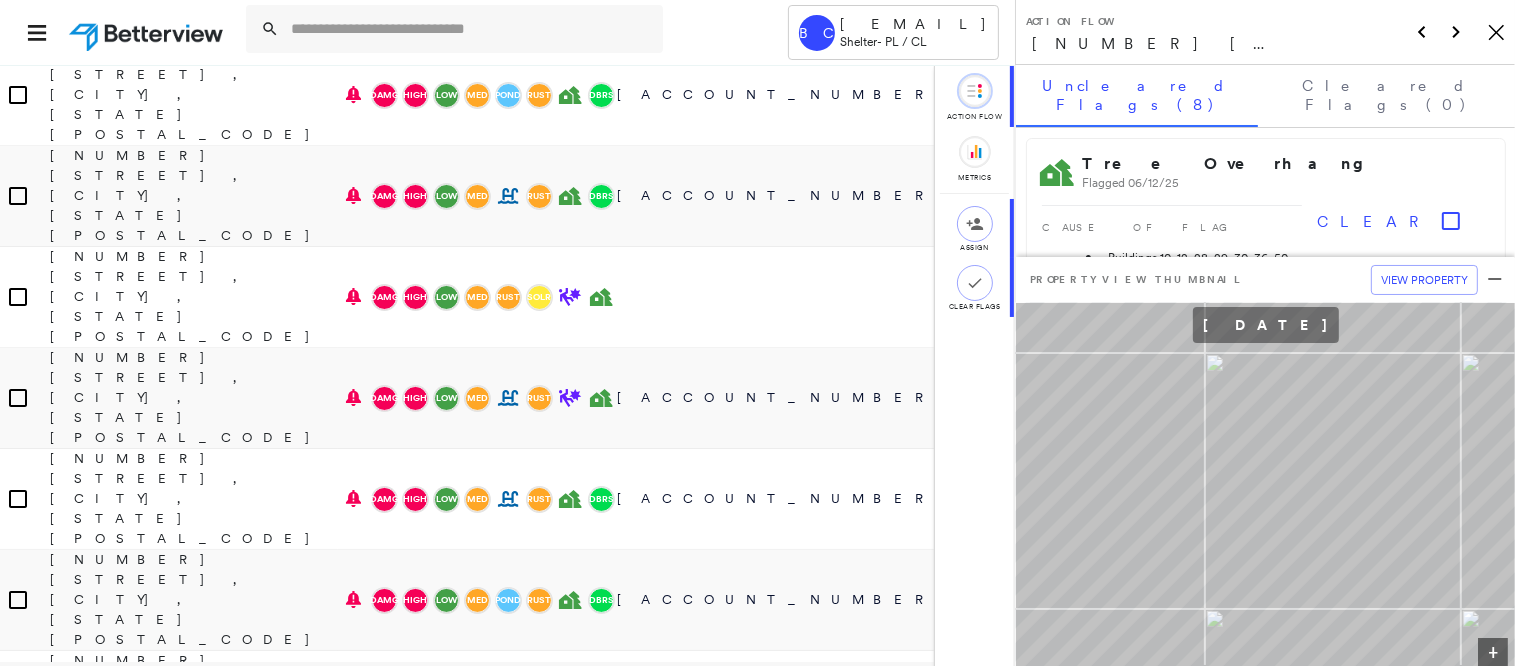 click on "[NUMBER] [STREET], [CITY], [STATE] [POSTAL_CODE]" at bounding box center [1157, 44] 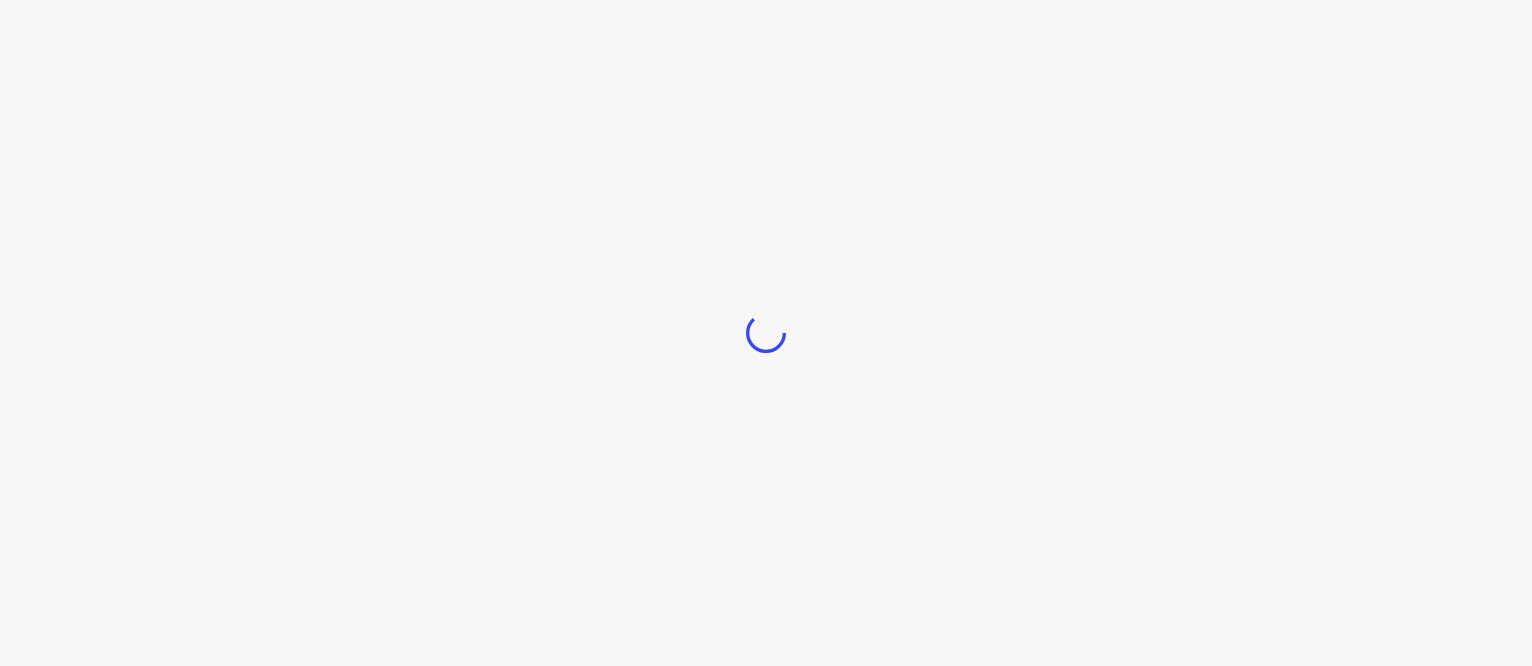 scroll, scrollTop: 0, scrollLeft: 0, axis: both 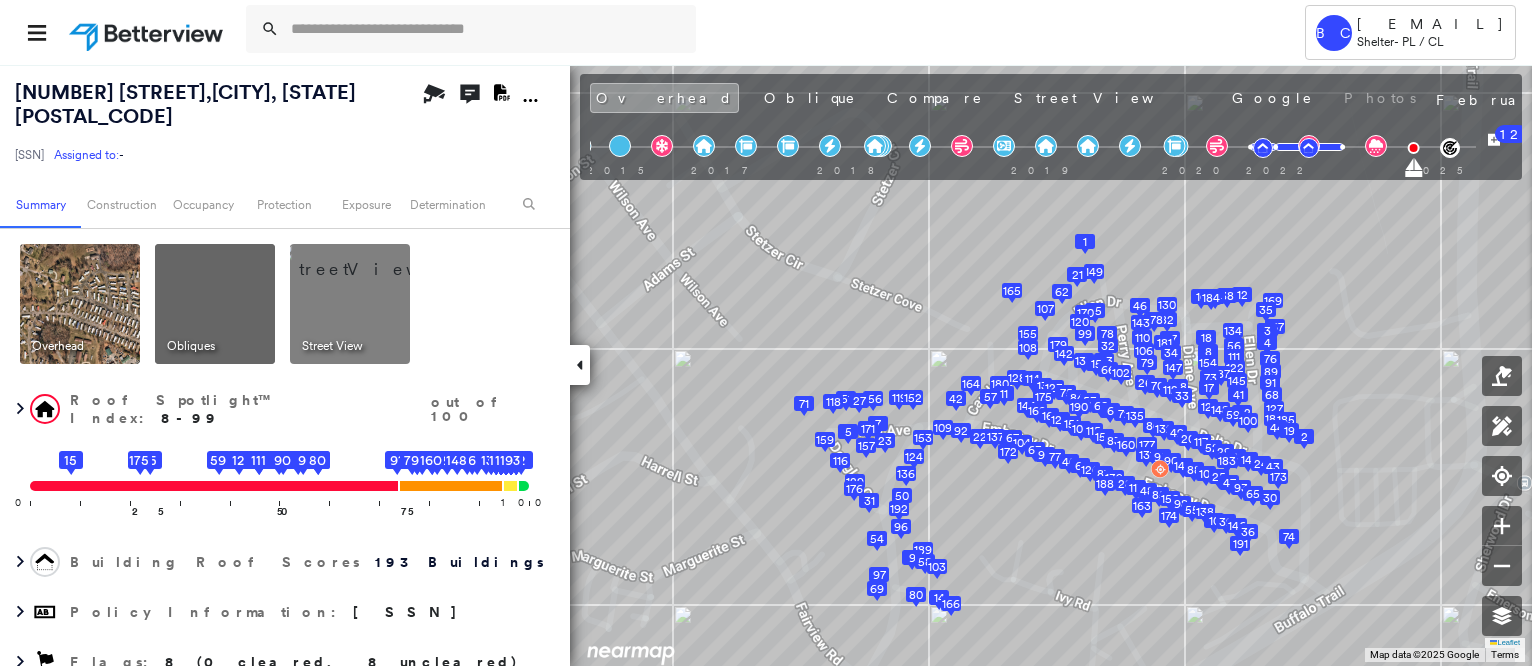 click at bounding box center [374, 259] 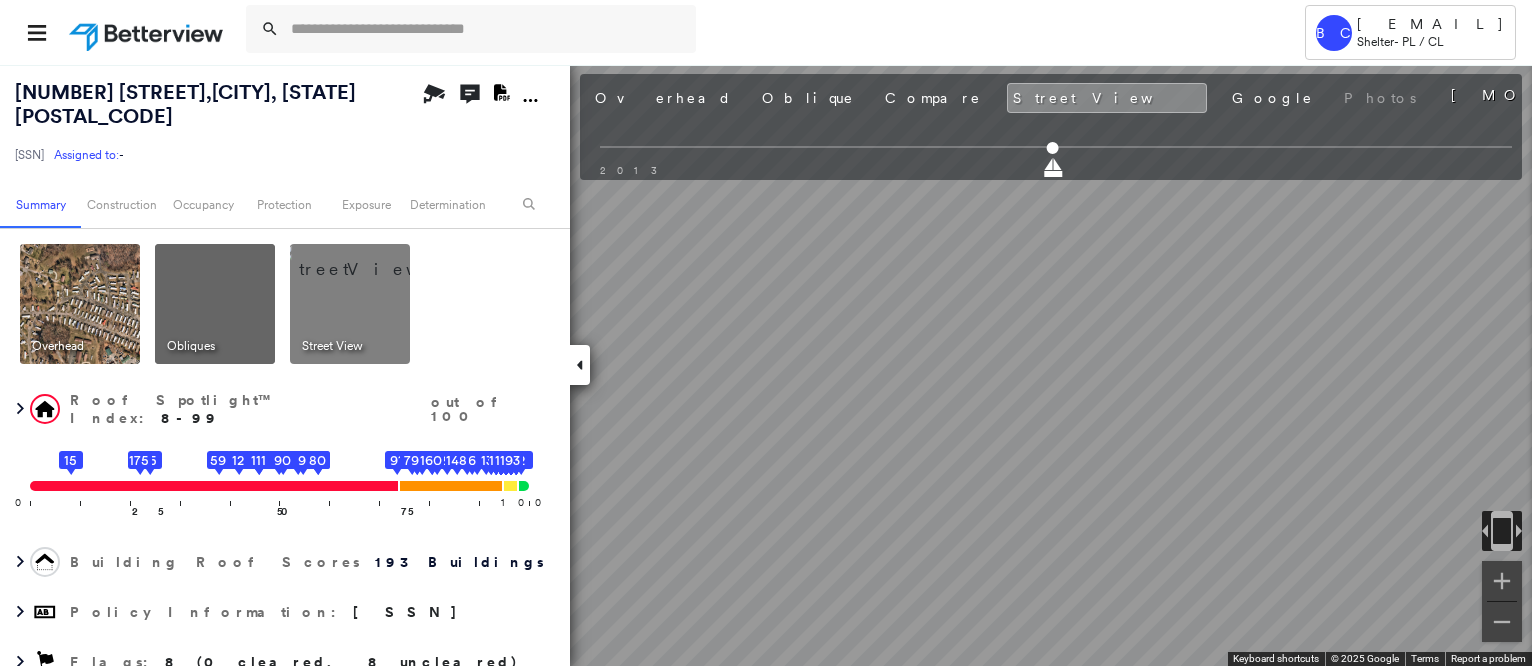 click at bounding box center [80, 304] 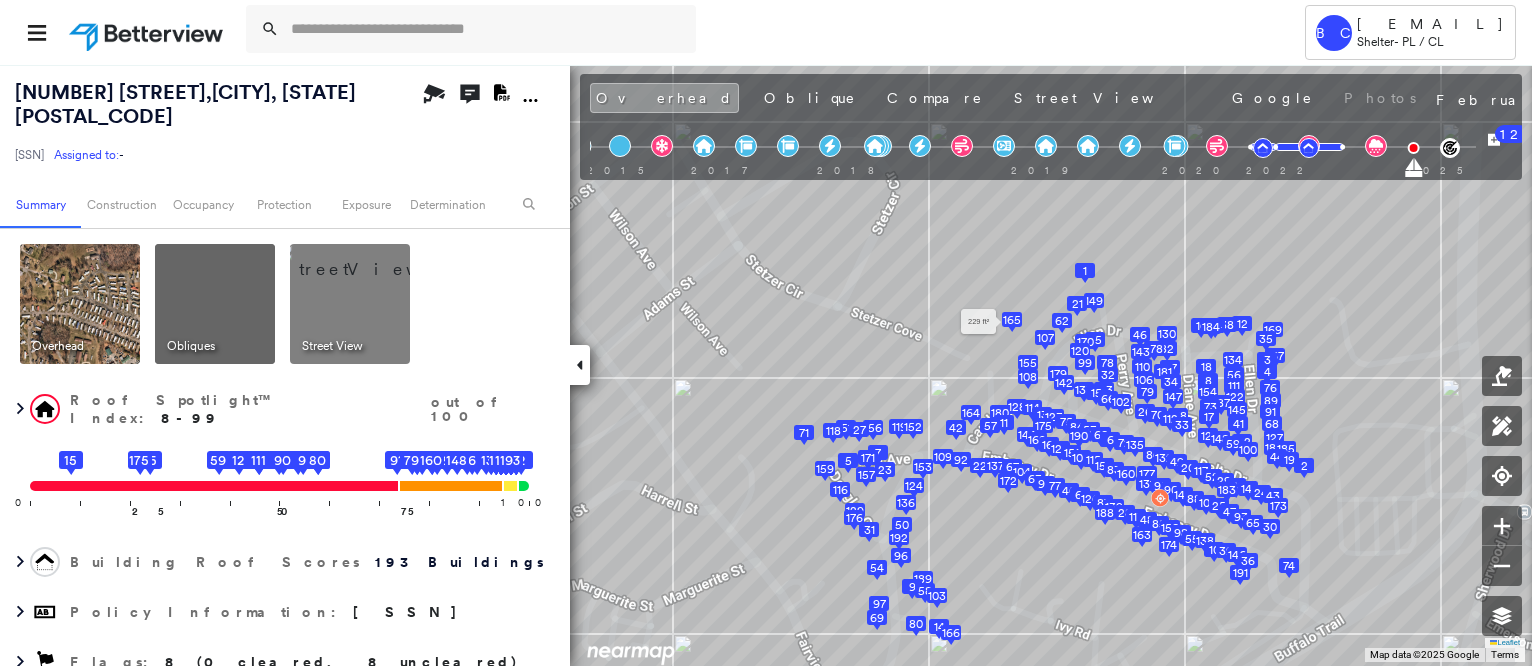 click on "165" at bounding box center [1012, 320] 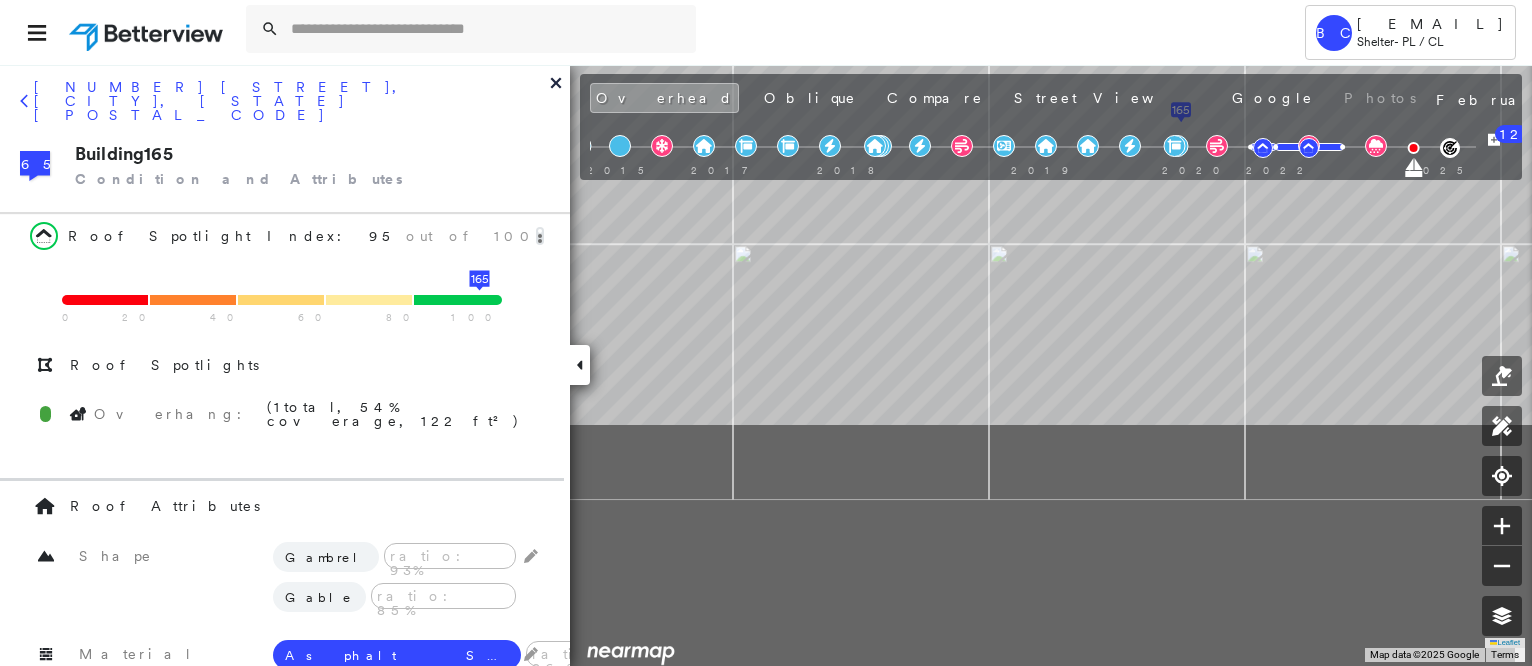 click on "165  Delta Dr ,  Morristown, TN 37814 41-73-11537765-1 Assigned to:  - Assigned to:  - 41-73-11537765-1 Assigned to:  - Open Comments Download PDF Report Summary Construction Occupancy Protection Exposure Determination Overhead Obliques Street View Roof Spotlight™ Index :  8-99 out of 100 0 100 25 15 65 175 50 2 12 34 59 111 75 1 5 9 80 91 90 3 4 6 7 8 10 11 14 13 16 17 18 20 19 21 22 23 27 25 24 26 28 29 31 30 32 33 35 36 37 39 38 41 40 42 44 43 45 46 47 50 49 48 52 51 53 54 55 57 56 58 63 60 61 62 64 66 68 67 69 70 72 71 73 74 75 77 76 78 79 81 83 82 86 84 85 87 89 88 93 92 94 95 96 97 98 100 99 102 101 103 104 106 105 107 108 109 110 114 112 113 115 117 116 119 118 122 120 121 123 125 126 124 127 129 128 130 131 133 132 135 136 134 137 138 139 141 140 143 142 144 145 146 147 148 149 150 151 153 152 154 156 155 157 158 159 160 161 162 163 164 165 166 167 168 169 170 172 171 173 174 176 178 177 179 181 180 182 184 183 185 186 187 188 189 191 190 192 193 Building Roof Scores 193 Buildings Policy Information" at bounding box center (766, 365) 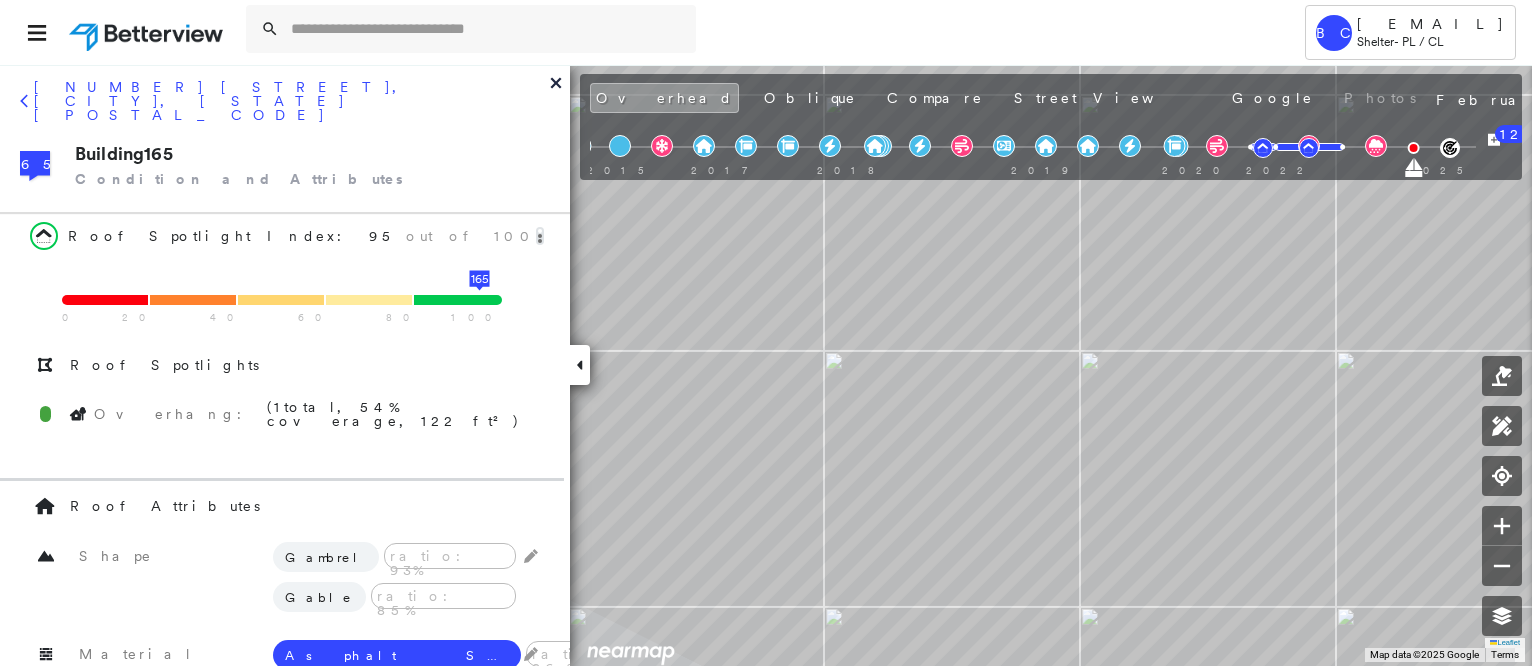 click on "165  Delta Dr ,  Morristown, TN 37814 41-73-11537765-1 Assigned to:  - Assigned to:  - 41-73-11537765-1 Assigned to:  - Open Comments Download PDF Report Summary Construction Occupancy Protection Exposure Determination Overhead Obliques Street View Roof Spotlight™ Index :  8-99 out of 100 0 100 25 15 65 175 50 2 12 34 59 111 75 1 5 9 80 91 90 3 4 6 7 8 10 11 14 13 16 17 18 20 19 21 22 23 27 25 24 26 28 29 31 30 32 33 35 36 37 39 38 41 40 42 44 43 45 46 47 50 49 48 52 51 53 54 55 57 56 58 63 60 61 62 64 66 68 67 69 70 72 71 73 74 75 77 76 78 79 81 83 82 86 84 85 87 89 88 93 92 94 95 96 97 98 100 99 102 101 103 104 106 105 107 108 109 110 114 112 113 115 117 116 119 118 122 120 121 123 125 126 124 127 129 128 130 131 133 132 135 136 134 137 138 139 141 140 143 142 144 145 146 147 148 149 150 151 153 152 154 156 155 157 158 159 160 161 162 163 164 165 166 167 168 169 170 172 171 173 174 176 178 177 179 181 180 182 184 183 185 186 187 188 189 191 190 192 193 Building Roof Scores 193 Buildings Policy Information" at bounding box center [766, 365] 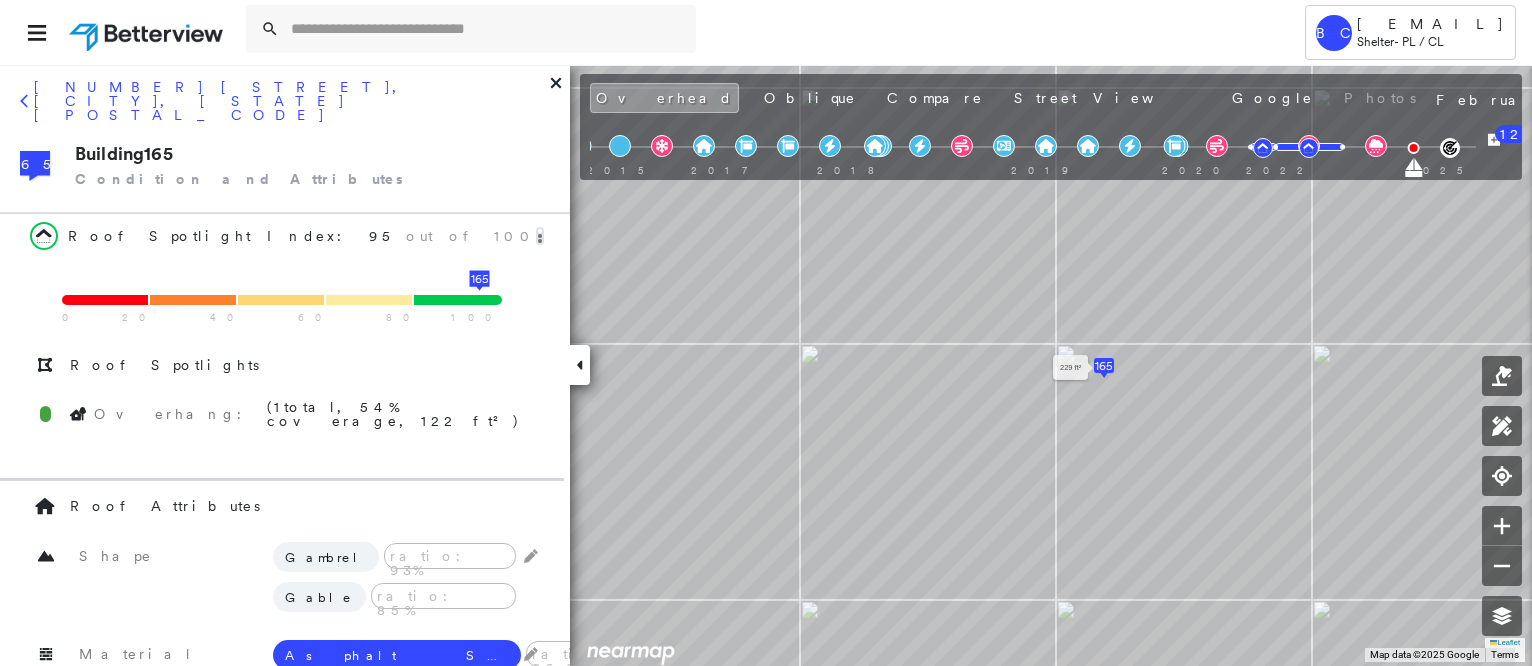 click on "165" at bounding box center (1104, 366) 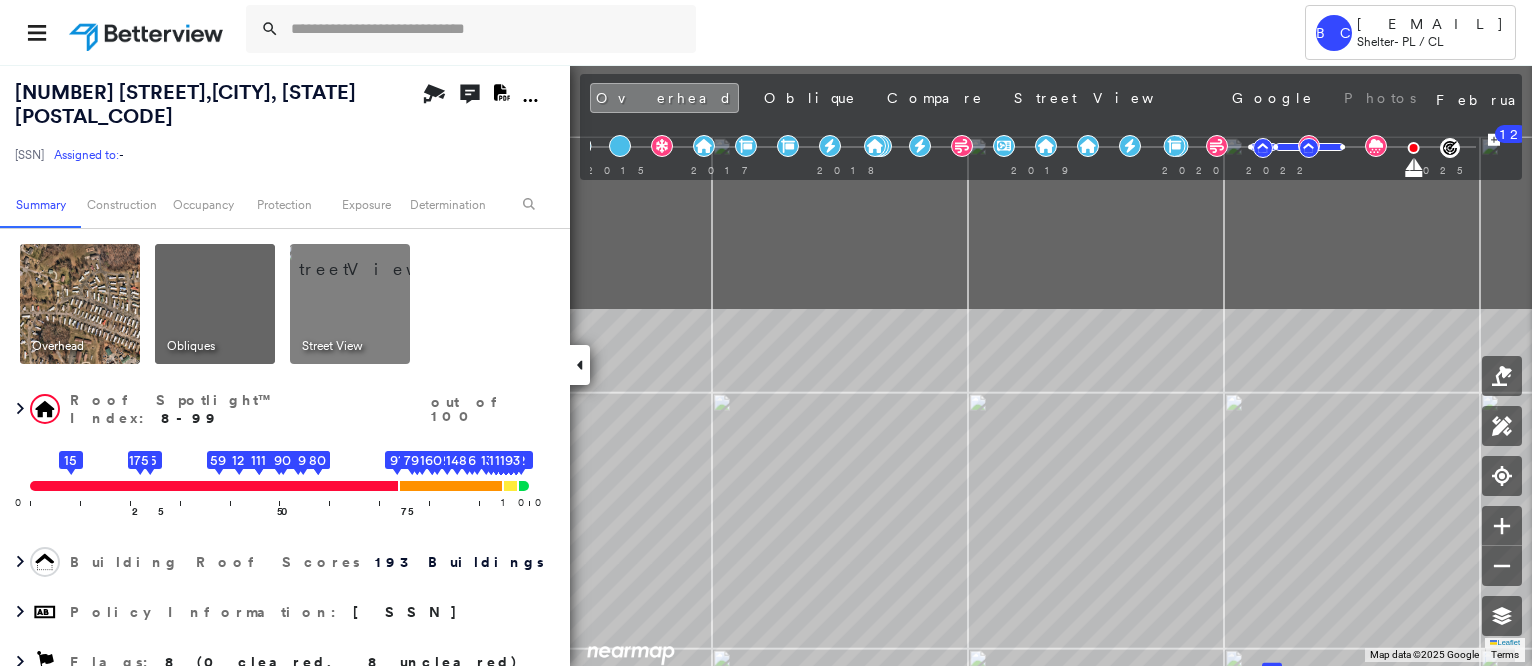 click on "Tower BC BCWilson@ShelterInsurance.com Shelter  -   PL / CL 165  Delta Dr ,  Morristown, TN 37814 41-73-11537765-1 Assigned to:  - Assigned to:  - 41-73-11537765-1 Assigned to:  - Open Comments Download PDF Report Summary Construction Occupancy Protection Exposure Determination Overhead Obliques Street View Roof Spotlight™ Index :  8-99 out of 100 0 100 25 15 65 175 50 2 12 34 59 111 75 1 5 9 80 91 90 3 4 6 7 8 10 11 14 13 16 17 18 20 19 21 22 23 27 25 24 26 28 29 31 30 32 33 35 36 37 39 38 41 40 42 44 43 45 46 47 50 49 48 52 51 53 54 55 57 56 58 63 60 61 62 64 66 68 67 69 70 72 71 73 74 75 77 76 78 79 81 83 82 86 84 85 87 89 88 93 92 94 95 96 97 98 100 99 102 101 103 104 106 105 107 108 109 110 114 112 113 115 117 116 119 118 122 120 121 123 125 126 124 127 129 128 130 131 133 132 135 136 134 137 138 139 141 140 143 142 144 145 146 147 148 149 150 151 153 152 154 156 155 157 158 159 160 161 162 163 164 165 166 167 168 169 170 172 171 173 174 176 178 177 179 181 180 182 184 183 185 186 187 188 189 191 190 1" at bounding box center (766, 333) 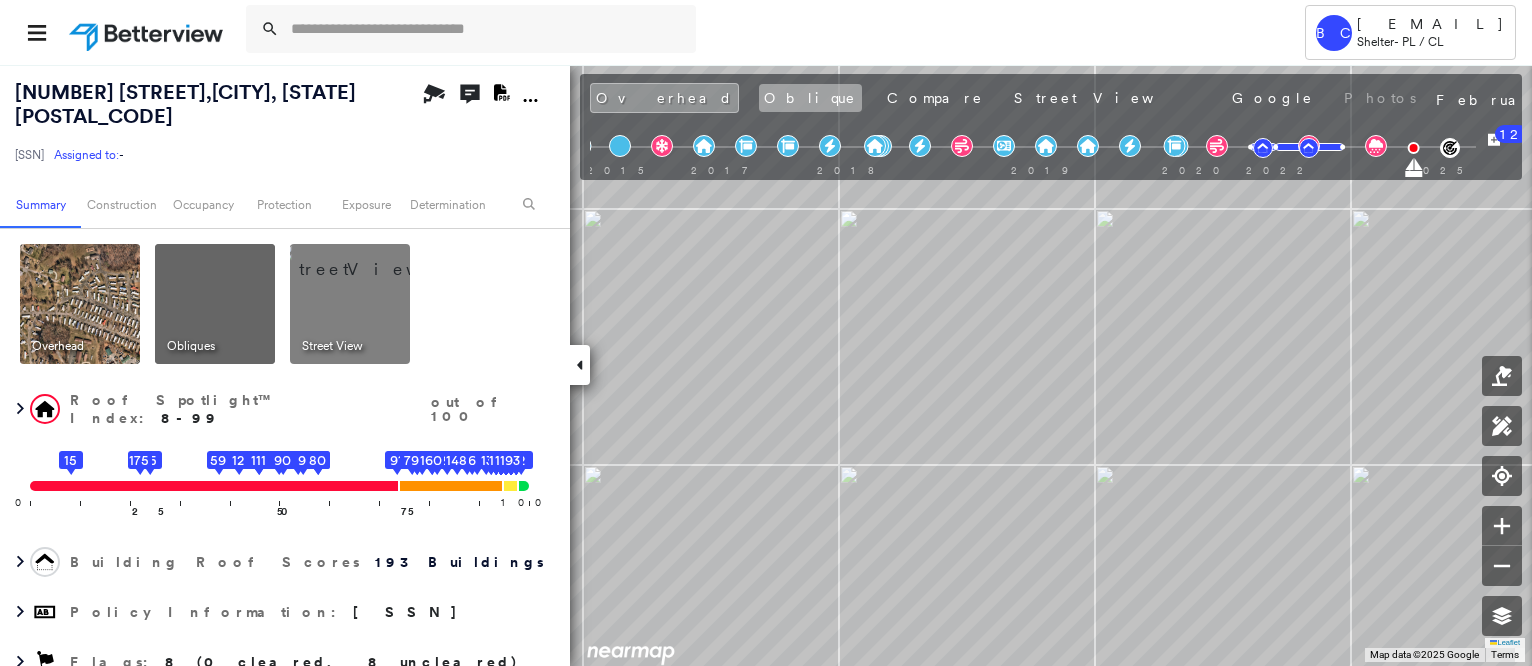 click on "Oblique" at bounding box center (810, 98) 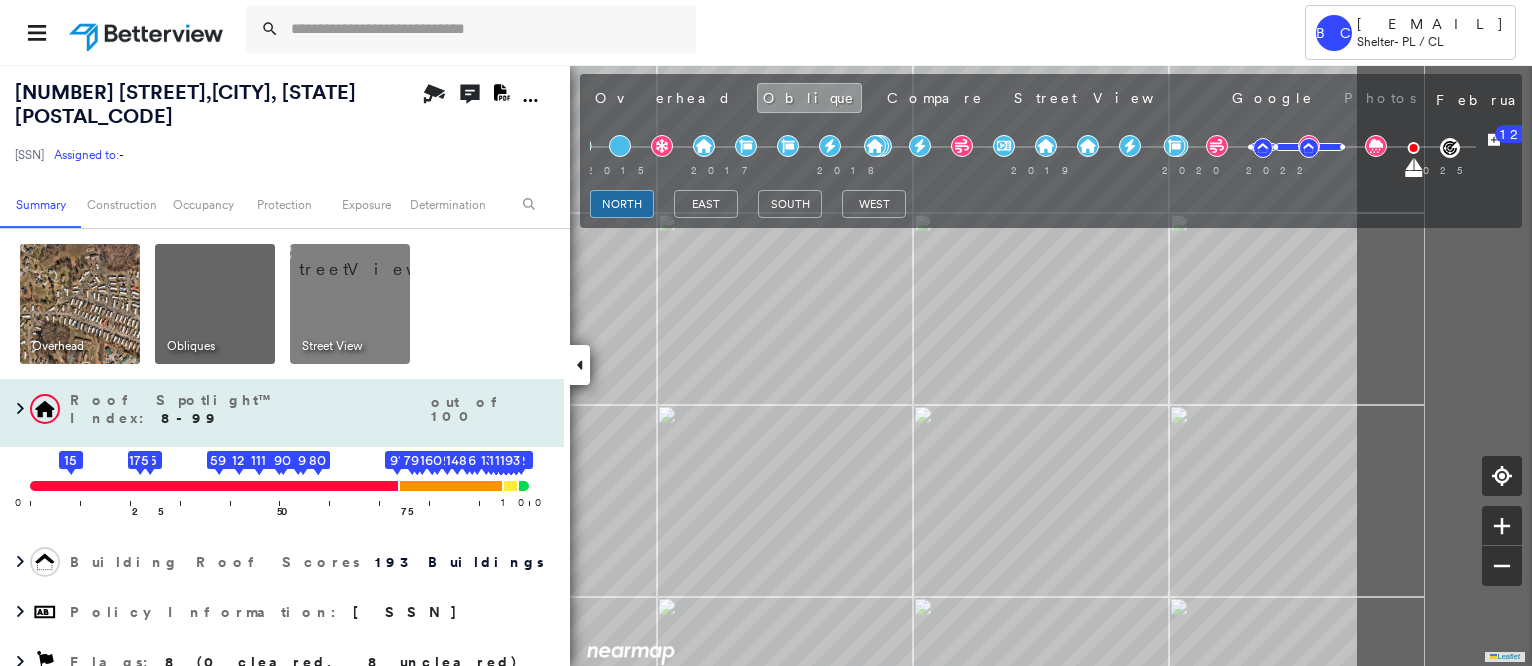 click on "165  Delta Dr ,  Morristown, TN 37814 41-73-11537765-1 Assigned to:  - Assigned to:  - 41-73-11537765-1 Assigned to:  - Open Comments Download PDF Report Summary Construction Occupancy Protection Exposure Determination Overhead Obliques Street View Roof Spotlight™ Index :  8-99 out of 100 0 100 25 15 65 175 50 2 12 34 59 111 75 1 5 9 80 91 90 3 4 6 7 8 10 11 14 13 16 17 18 20 19 21 22 23 27 25 24 26 28 29 31 30 32 33 35 36 37 39 38 41 40 42 44 43 45 46 47 50 49 48 52 51 53 54 55 57 56 58 63 60 61 62 64 66 68 67 69 70 72 71 73 74 75 77 76 78 79 81 83 82 86 84 85 87 89 88 93 92 94 95 96 97 98 100 99 102 101 103 104 106 105 107 108 109 110 114 112 113 115 117 116 119 118 122 120 121 123 125 126 124 127 129 128 130 131 133 132 135 136 134 137 138 139 141 140 143 142 144 145 146 147 148 149 150 151 153 152 154 156 155 157 158 159 160 161 162 163 164 165 166 167 168 169 170 172 171 173 174 176 178 177 179 181 180 182 184 183 185 186 187 188 189 191 190 192 193 Building Roof Scores 193 Buildings Policy Information" at bounding box center (766, 365) 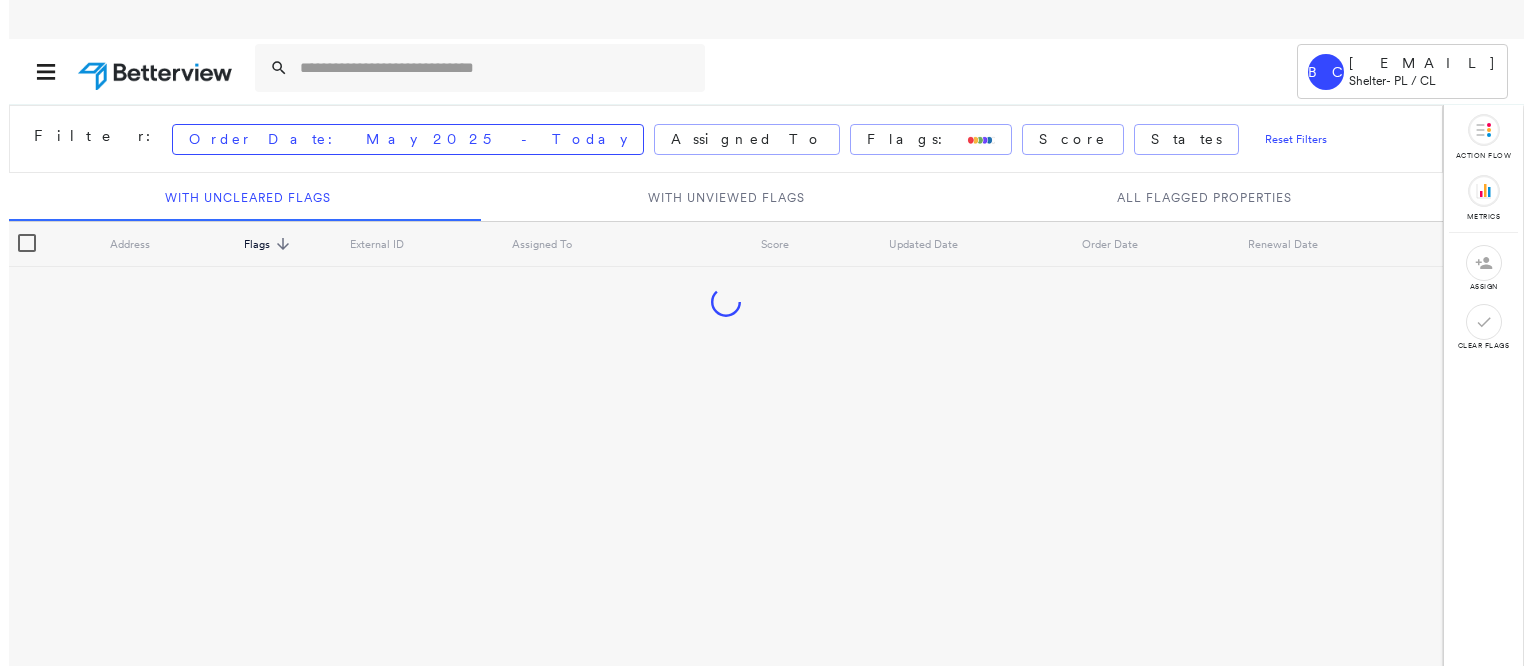 scroll, scrollTop: 0, scrollLeft: 0, axis: both 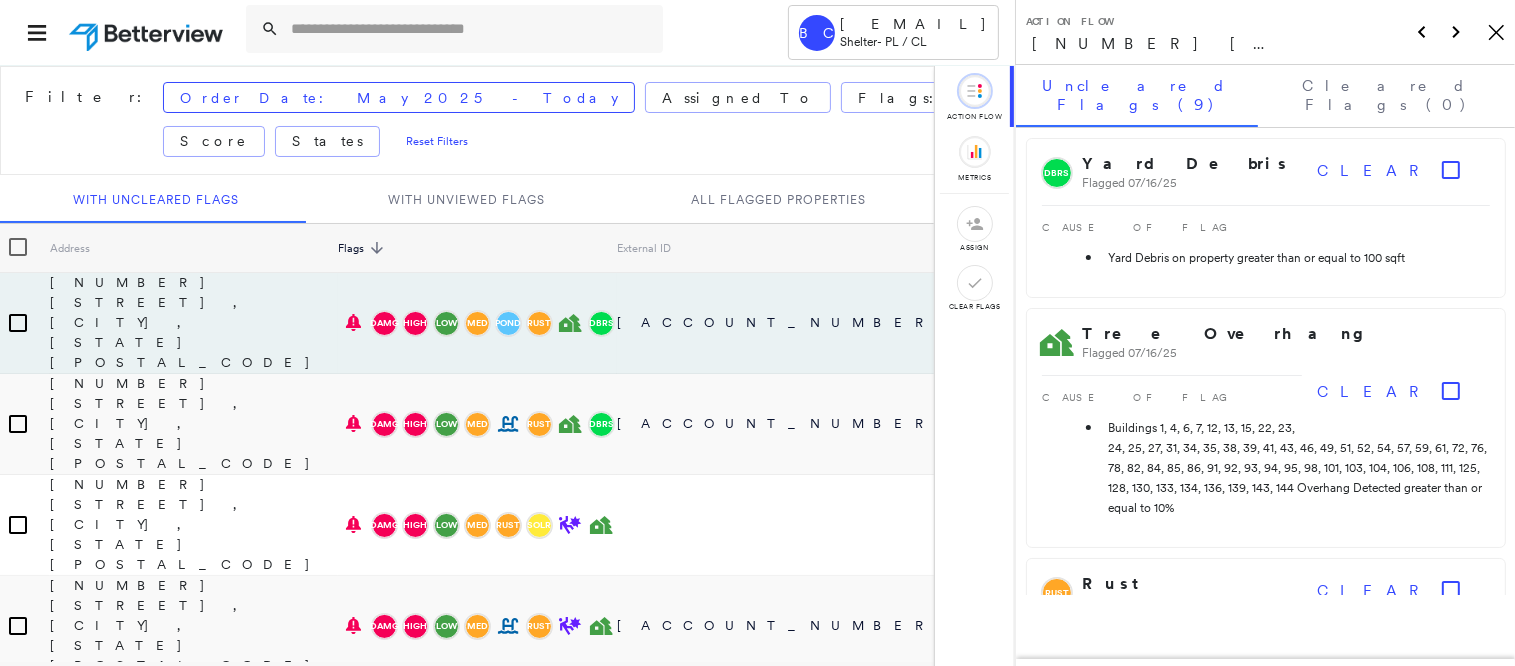 click 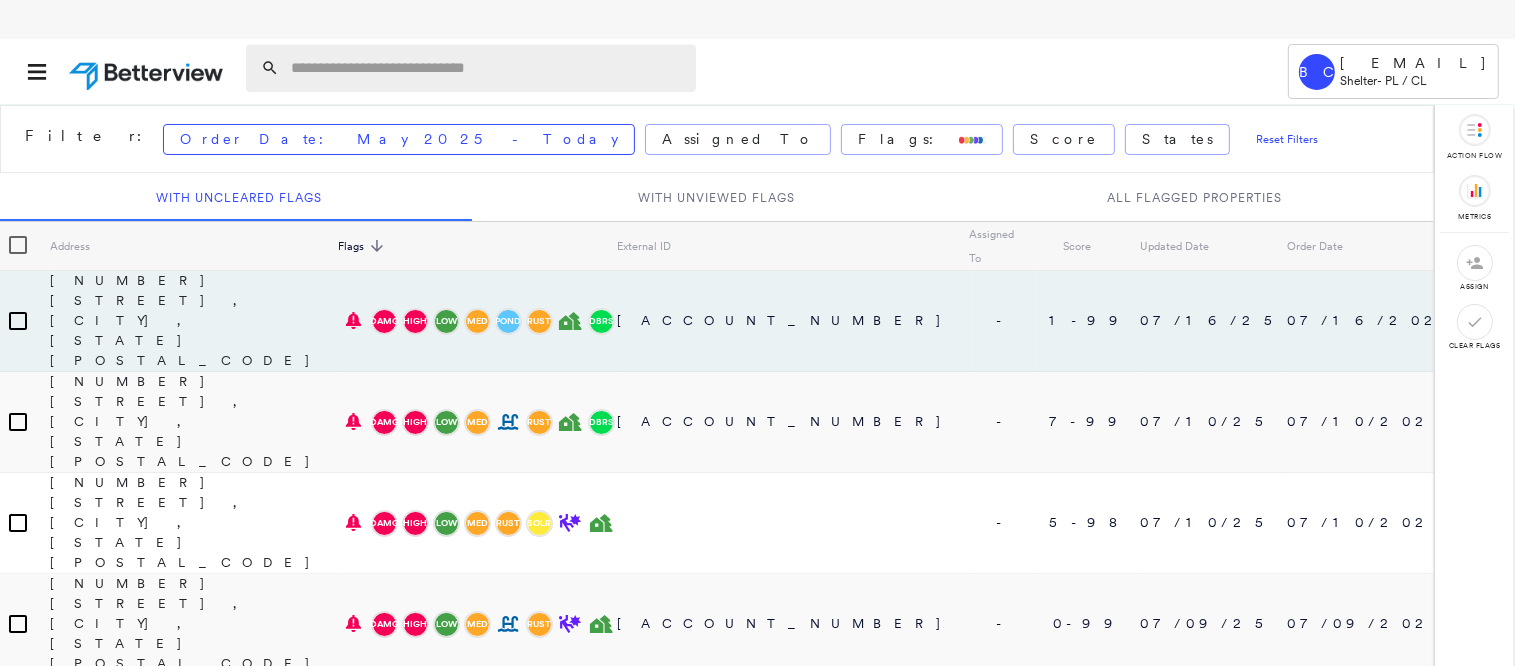 click at bounding box center [487, 68] 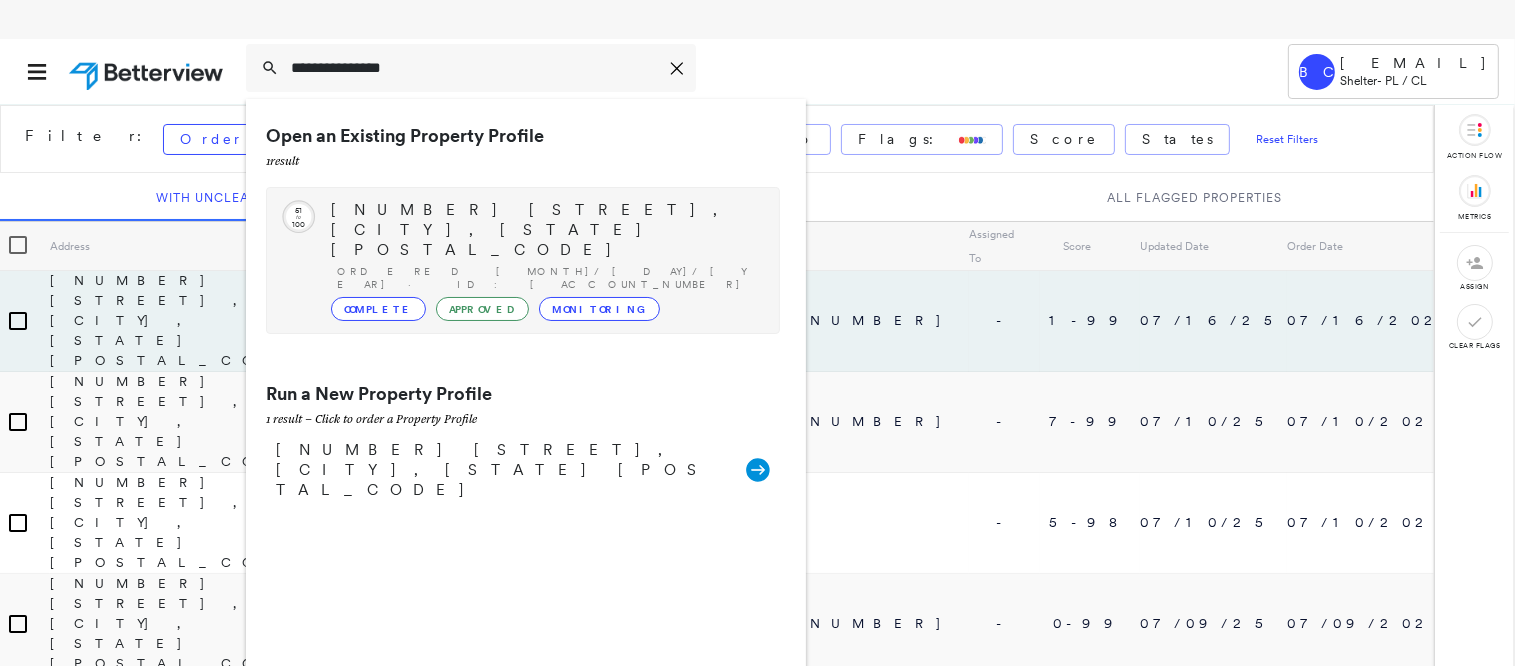 type on "**********" 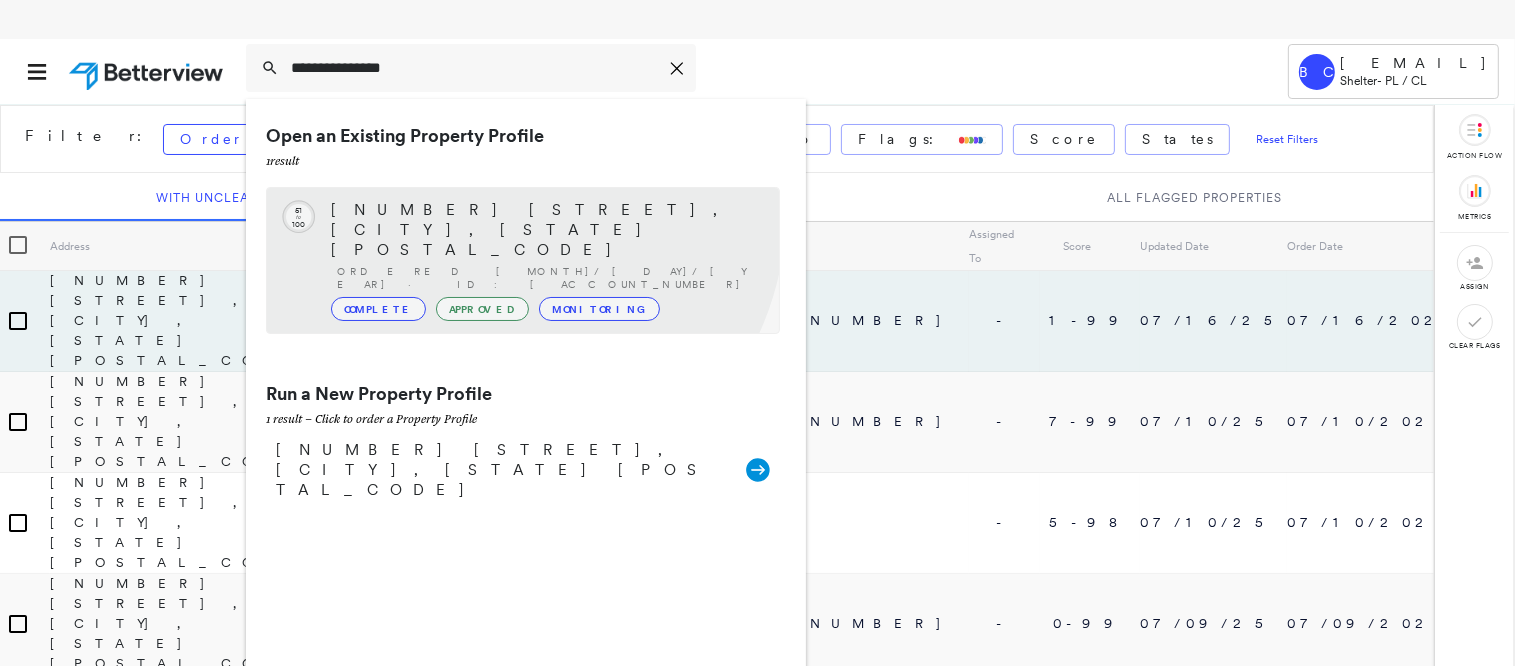 click on "[NUMBER] [STREET], [CITY], [STATE] [POSTAL_CODE]" at bounding box center (545, 230) 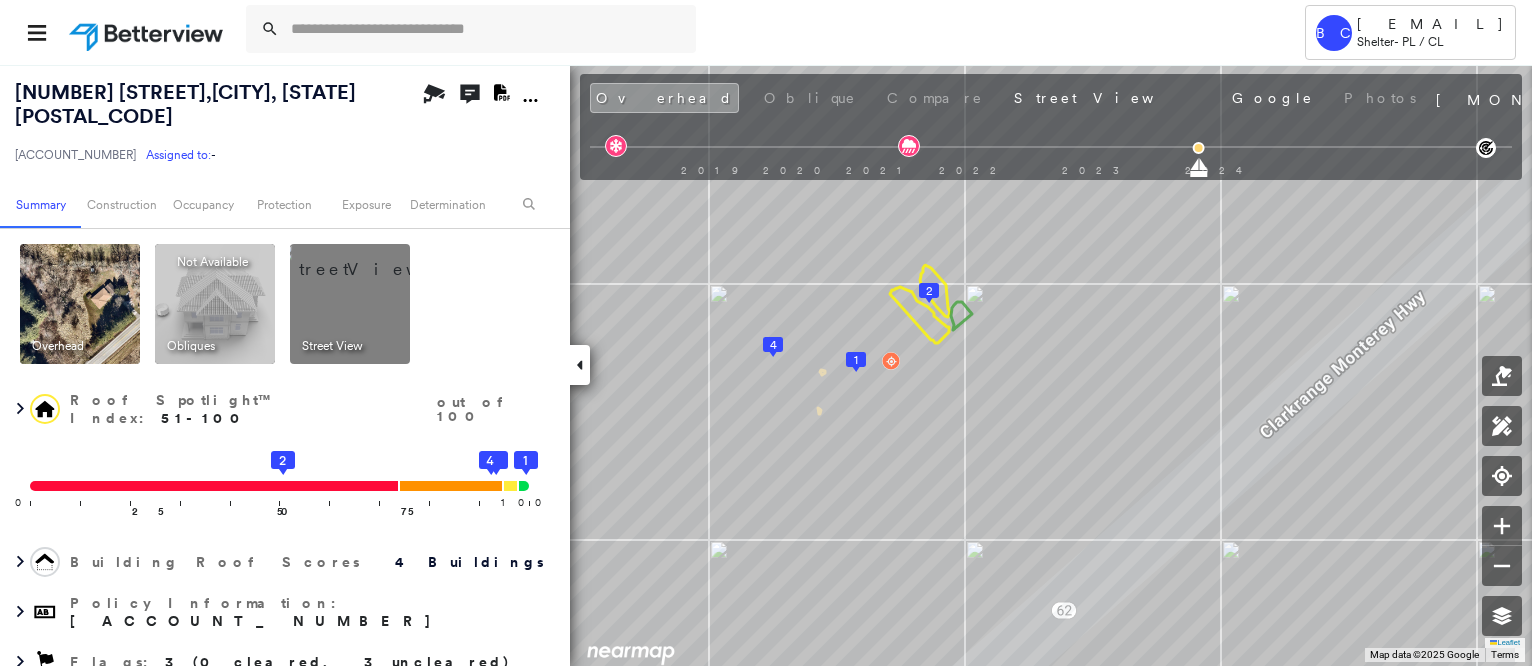 click on "[NUMBER] [STREET], [CITY], [STATE] [POSTAL_CODE] [ACCOUNT_NUMBER] Assigned to:  - Assigned to:  - [ACCOUNT_NUMBER] Assigned to:  - Open Comments Download PDF Report Summary Construction Occupancy Protection Exposure Determination Overhead Obliques Not Available ; Street View Roof Spotlight™ Index :  51-100 out of 100 0 100 25 50 75 2 1 3 4 Building Roof Scores 4 Buildings Policy Information :  [ACCOUNT_NUMBER] Flags :  3 (0 cleared, 3 uncleared) Construction BuildZoom - Building Permit Data and Analysis Roof Spotlights :  Staining, Overhang, Vent Property Features :  Water Hazard Roof Age :  Undetermined: Only 1 Image Available Roof Size & Shape :  4 buildings  Occupancy Place Detail Protection Exposure FEMA Risk Index Wind Claim Predictor: More Risky 2   out of  5 Wildfire Regional Hazard: 3   out of  5 Additional Perils Determination Flags :  3 (0 cleared, 3 uncleared) Uncleared Flags (3) Cleared Flags  (0) MED Medium Priority Flagged 09/16/24 Clear Tree Overhang Flagged 09/16/24 Clear LOW Clear" at bounding box center (766, 365) 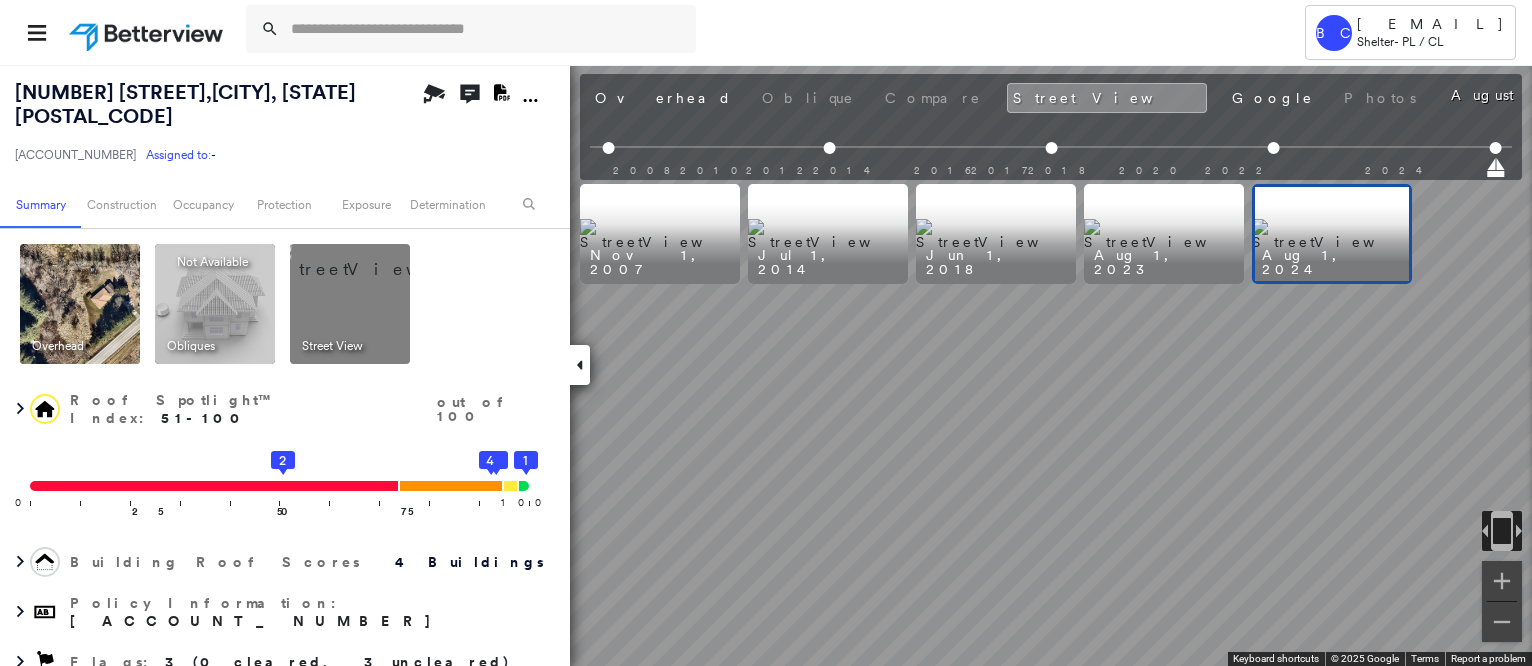click on "[NUMBER] [STREET], [CITY], [STATE] [POSTAL_CODE] [ACCOUNT_NUMBER] Assigned to:  - Assigned to:  - [ACCOUNT_NUMBER] Assigned to:  - Open Comments Download PDF Report Summary Construction Occupancy Protection Exposure Determination Overhead Obliques Not Available ; Street View Roof Spotlight™ Index :  51-100 out of 100 0 100 25 50 75 2 1 3 4 Building Roof Scores 4 Buildings Policy Information :  [ACCOUNT_NUMBER] Flags :  3 (0 cleared, 3 uncleared) Construction BuildZoom - Building Permit Data and Analysis Roof Spotlights :  Staining, Overhang, Vent Property Features :  Water Hazard Roof Age :  Undetermined: Only 1 Image Available Roof Size & Shape :  4 buildings  Occupancy Place Detail Protection Exposure FEMA Risk Index Wind Claim Predictor: More Risky 2   out of  5 Wildfire Regional Hazard: 3   out of  5 Additional Perils Determination Flags :  3 (0 cleared, 3 uncleared) Uncleared Flags (3) Cleared Flags  (0) MED Medium Priority Flagged 09/16/24 Clear Tree Overhang Flagged 09/16/24 Clear LOW Clear" at bounding box center (766, 365) 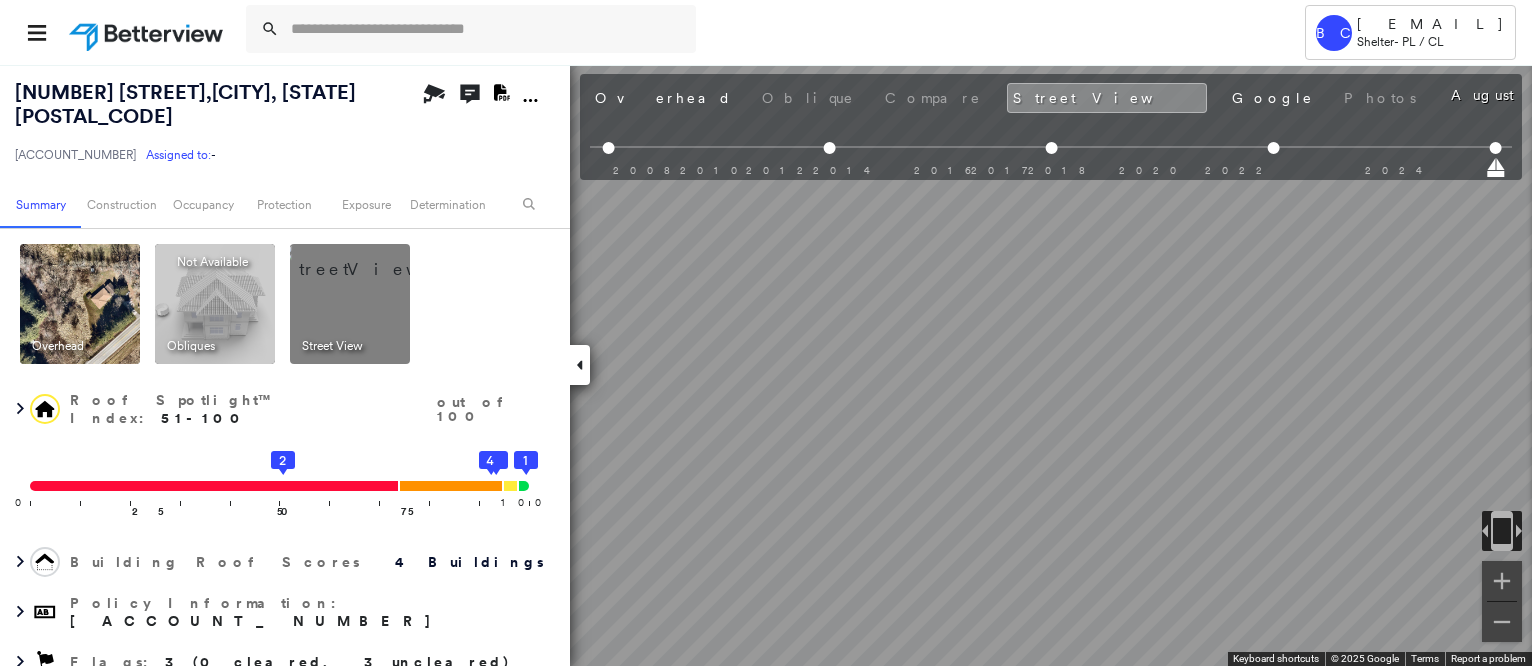 click at bounding box center [215, 304] 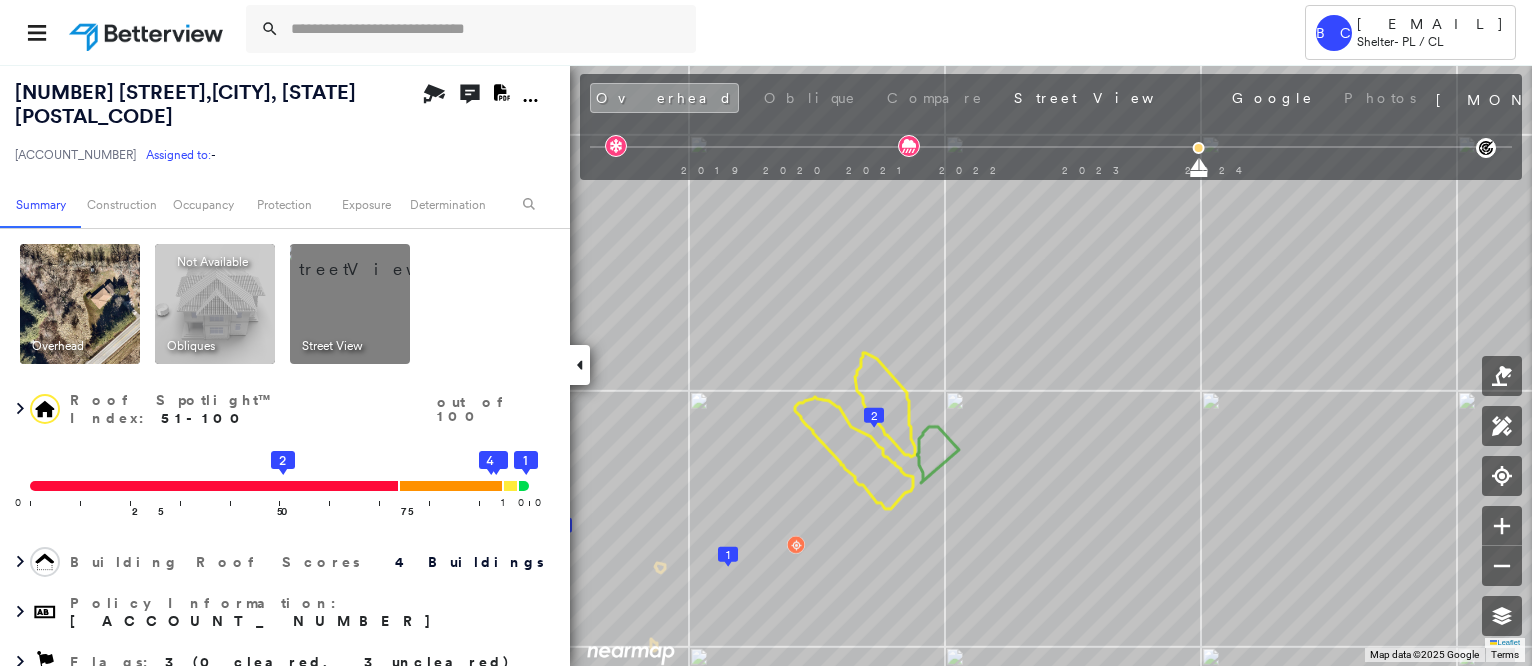 click at bounding box center [374, 259] 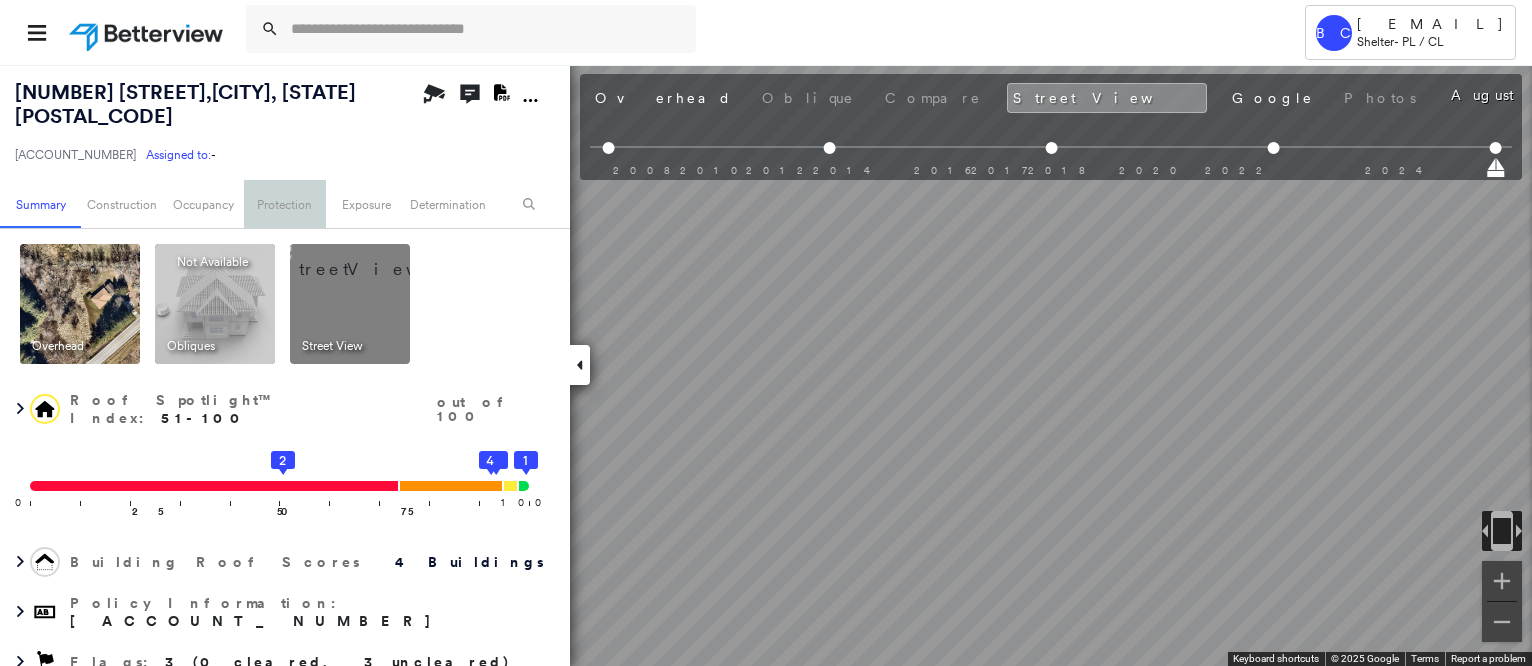 click on "Protection" at bounding box center (284, 204) 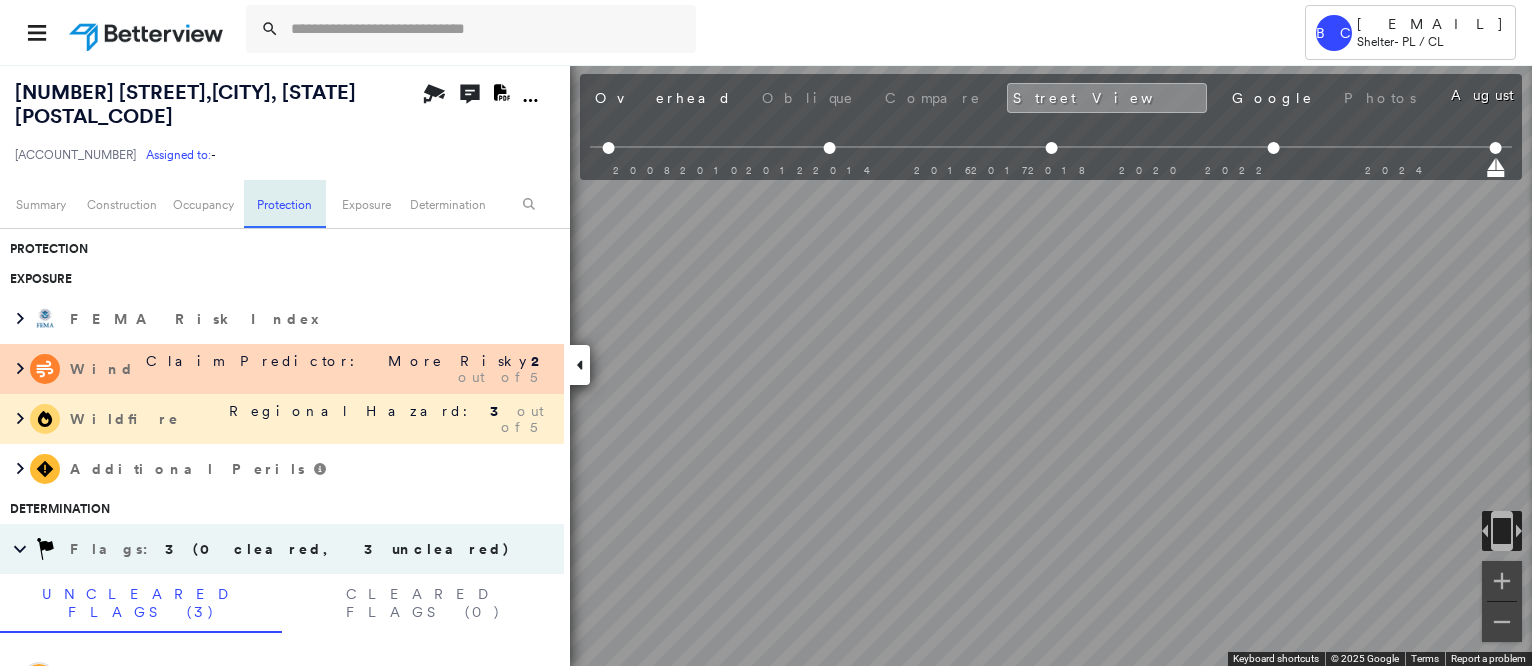 scroll, scrollTop: 846, scrollLeft: 0, axis: vertical 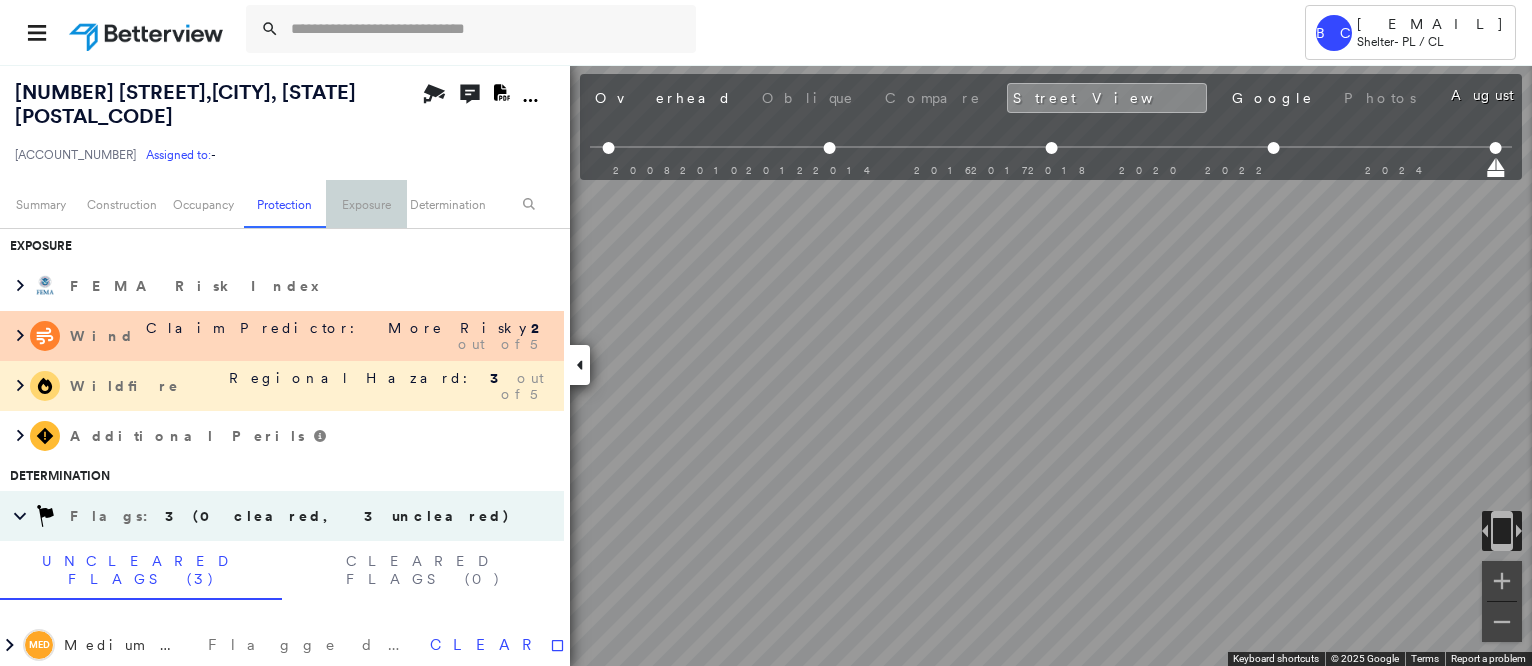 click on "Exposure" at bounding box center [366, 204] 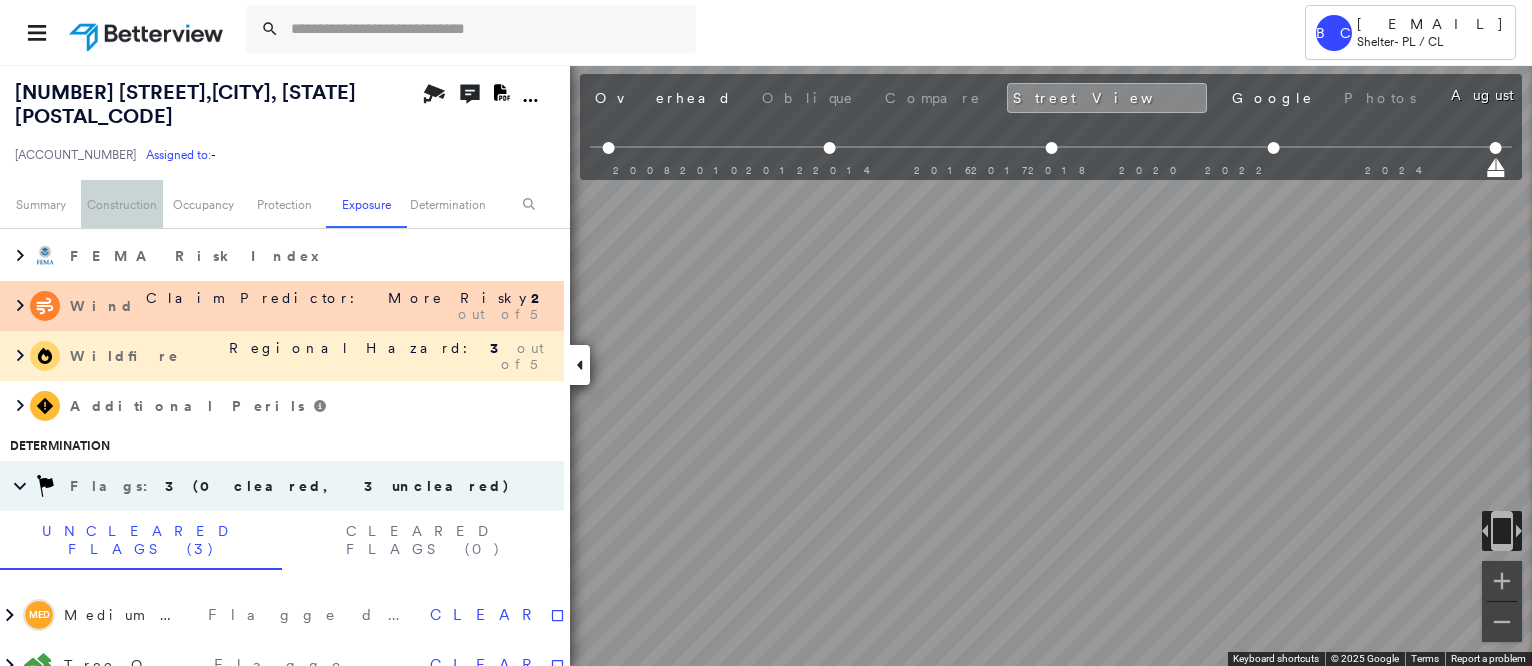 click on "Construction" at bounding box center [121, 204] 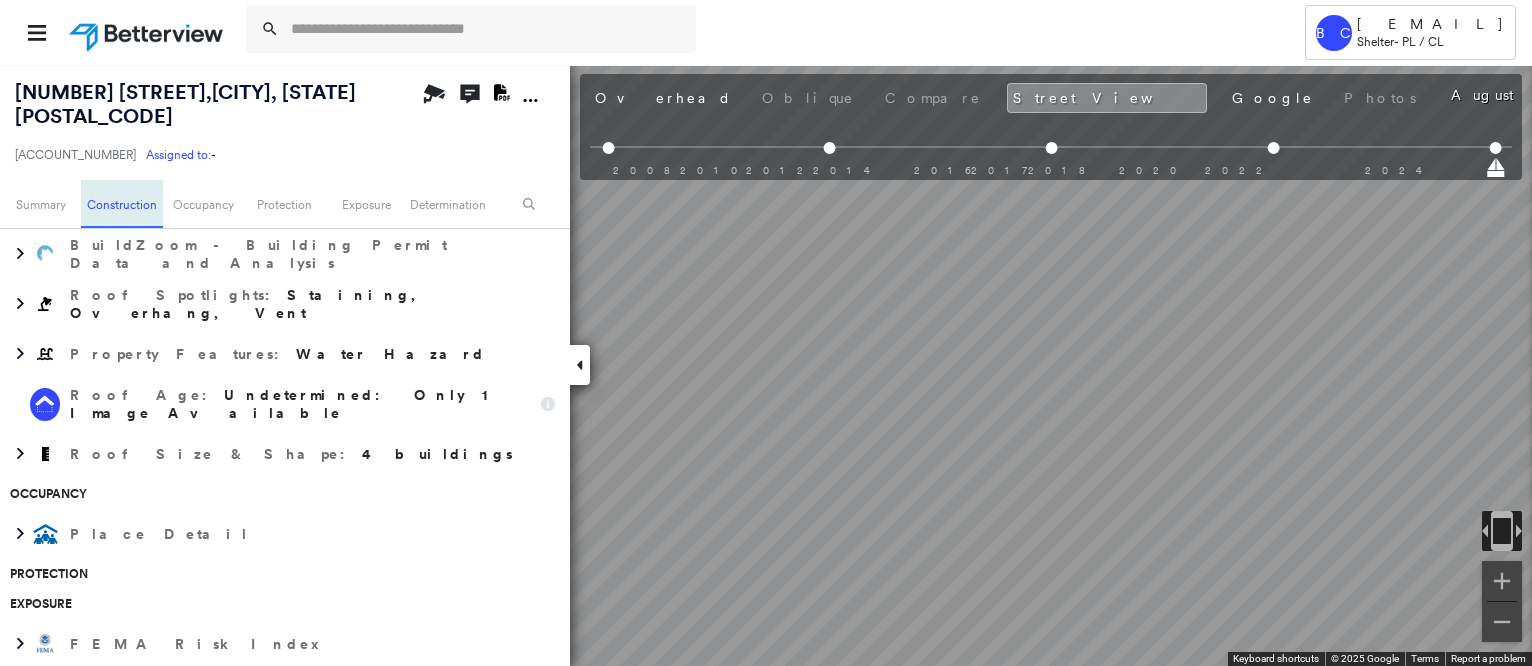 scroll, scrollTop: 486, scrollLeft: 0, axis: vertical 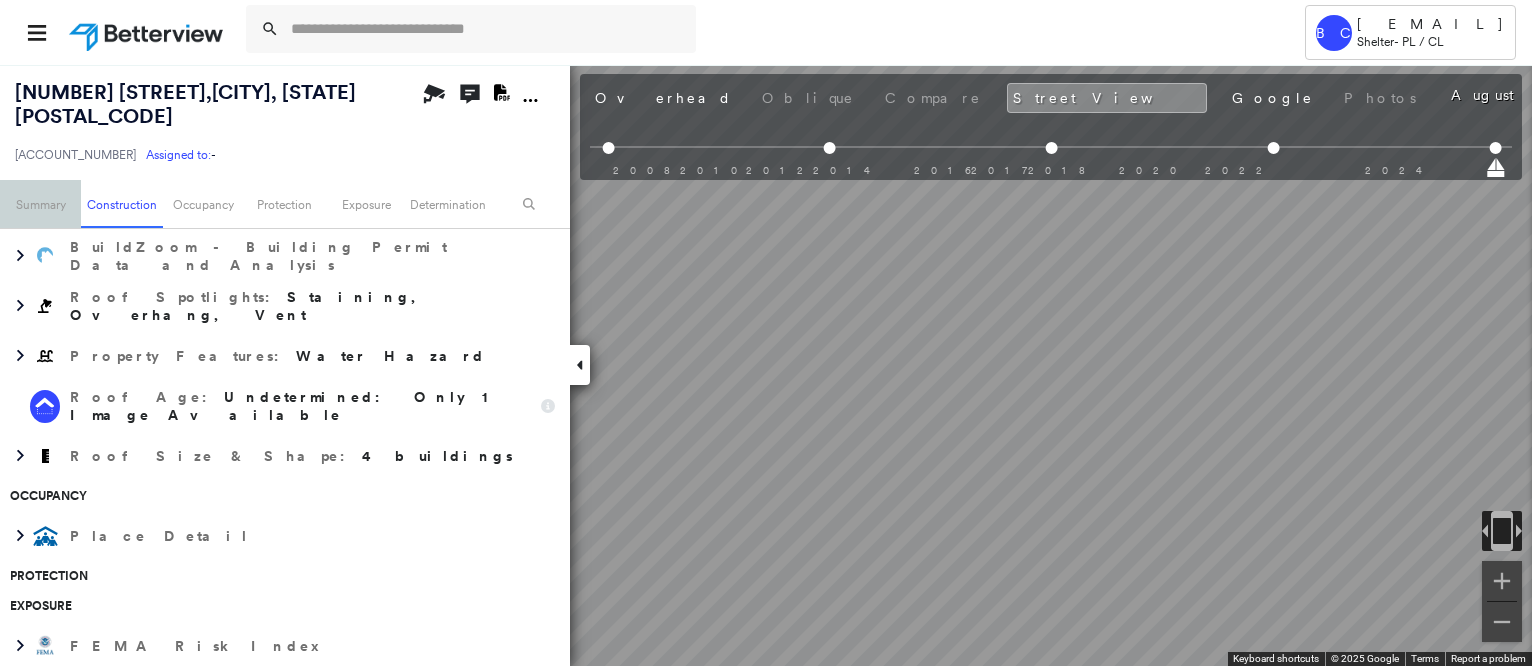 click on "Summary" at bounding box center (40, 204) 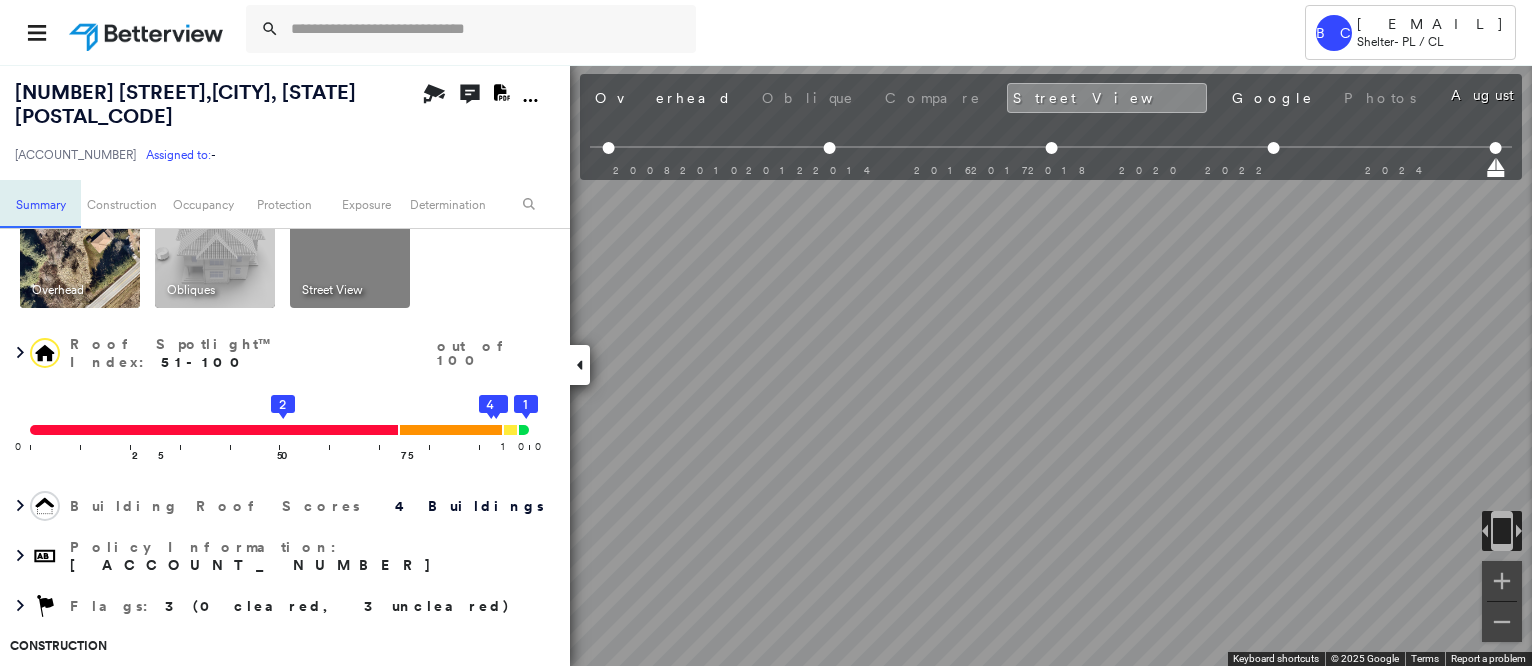 scroll, scrollTop: 34, scrollLeft: 0, axis: vertical 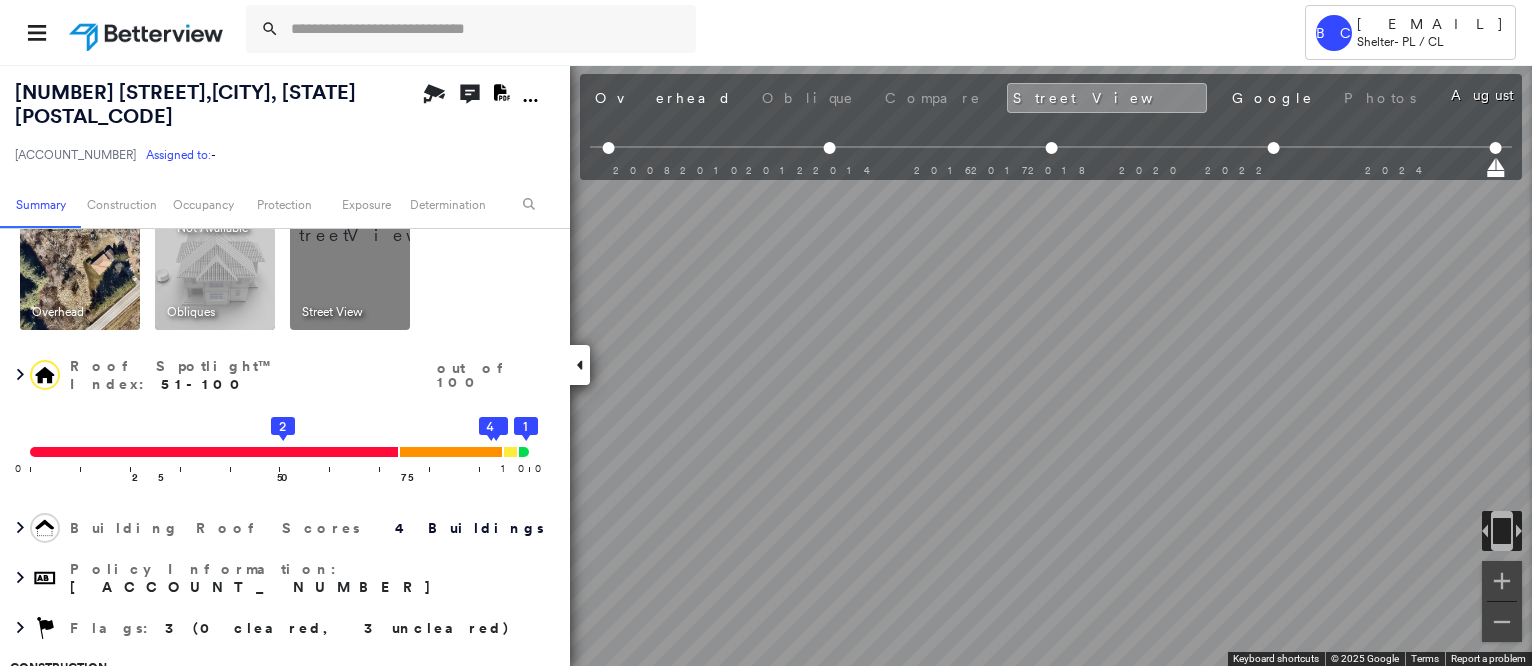 click at bounding box center [80, 270] 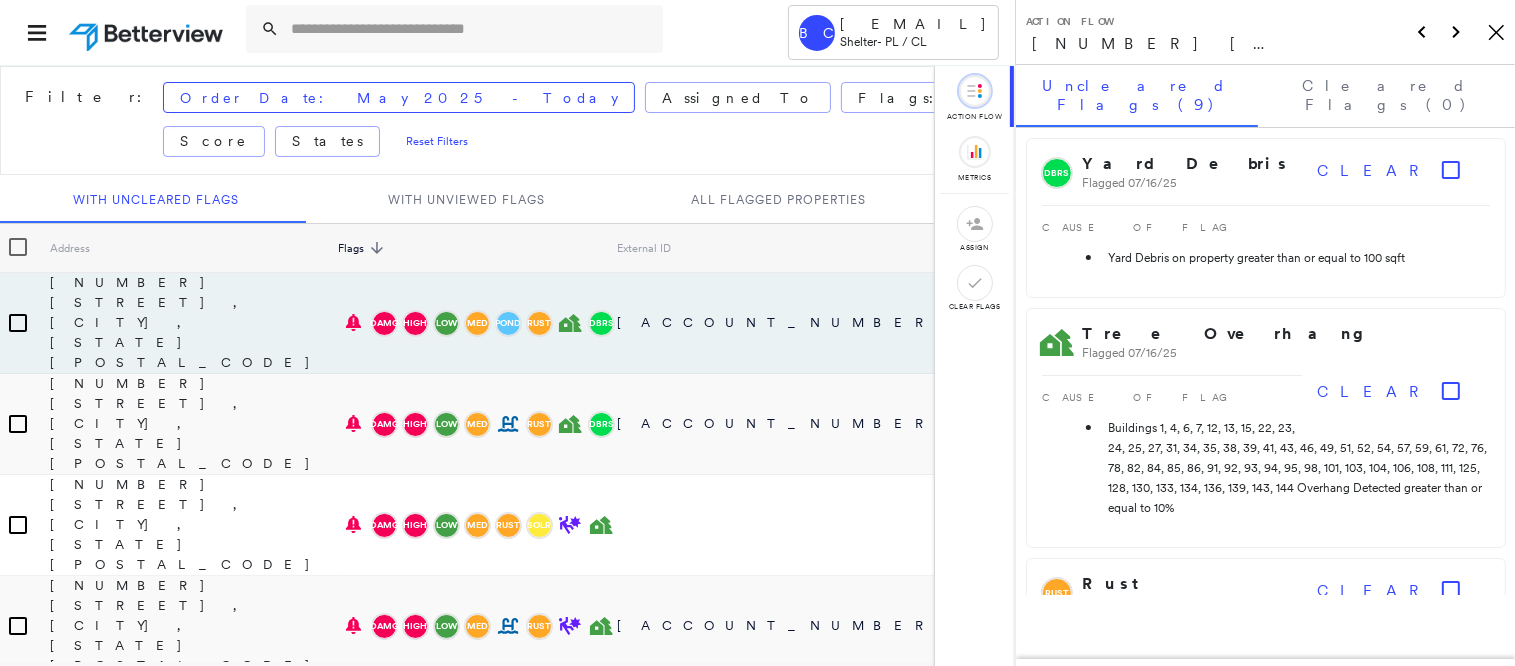 click 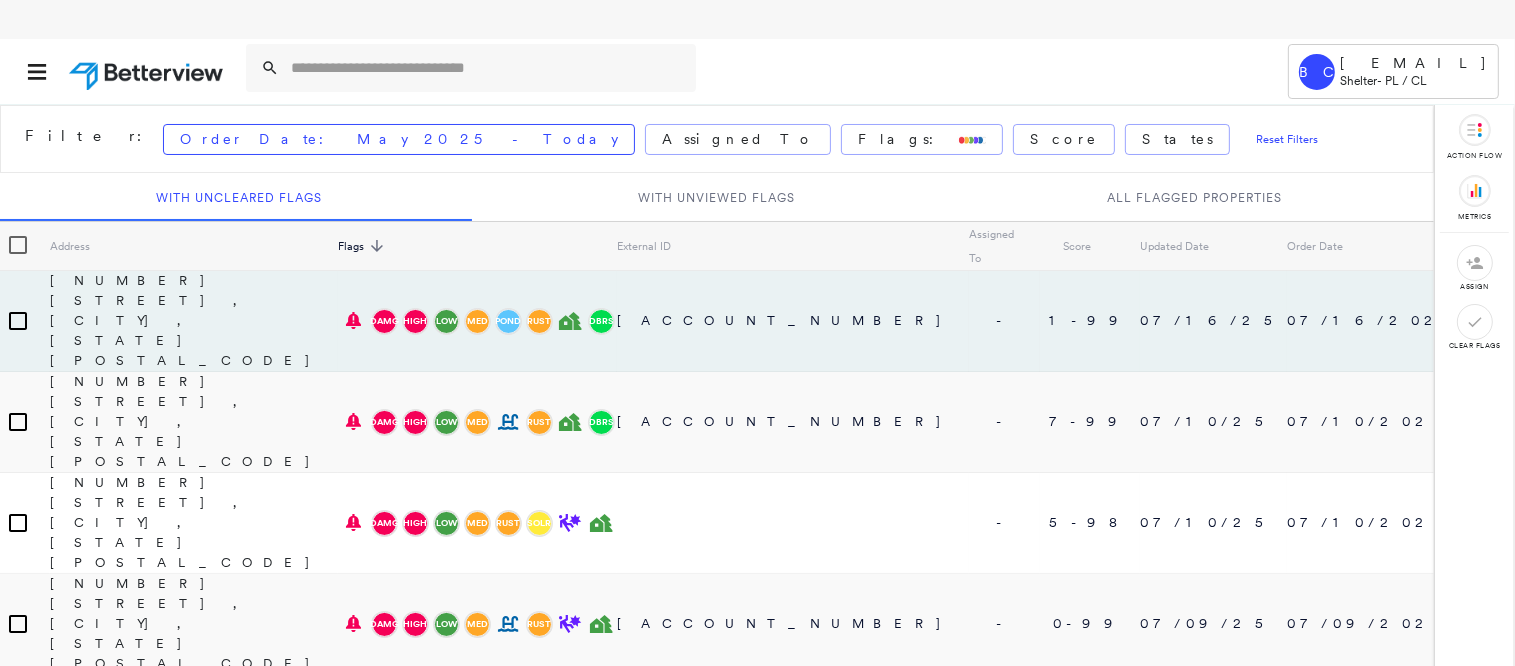 click at bounding box center (1475, 263) 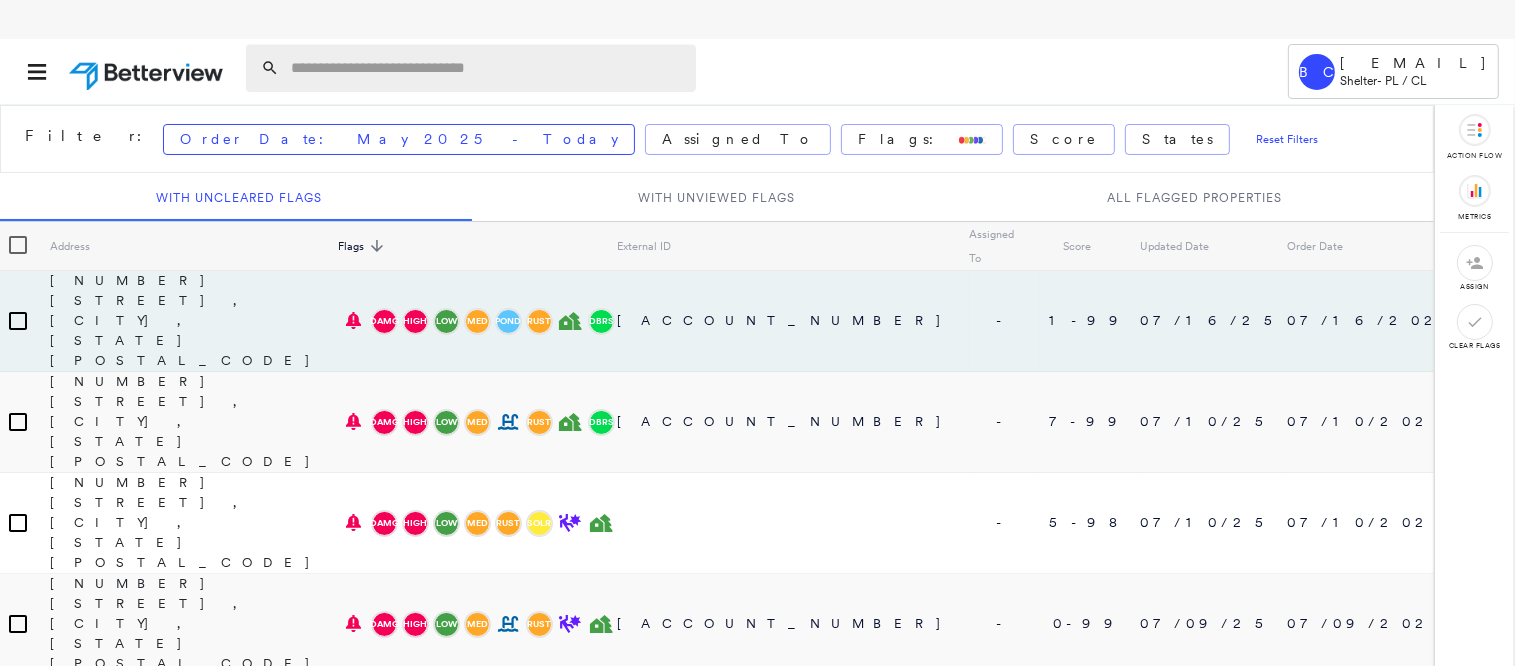 click at bounding box center [487, 68] 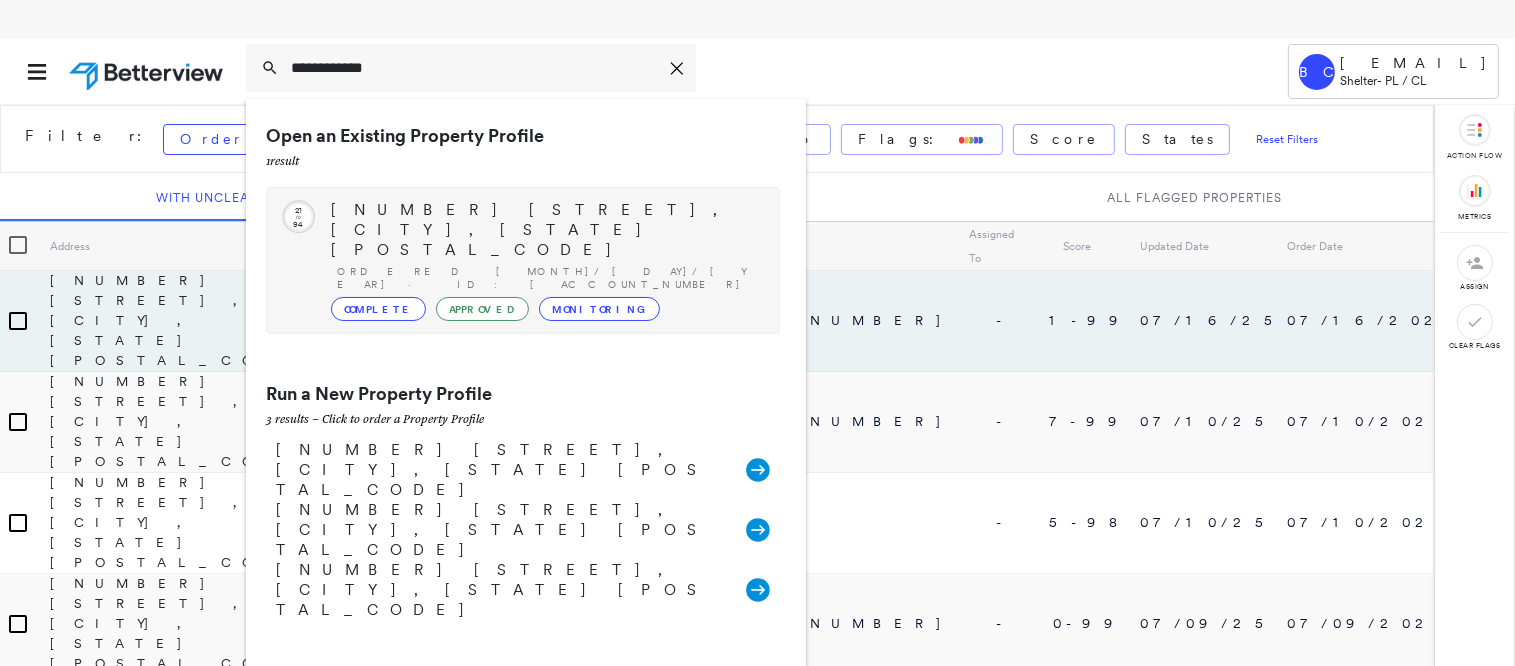 type on "**********" 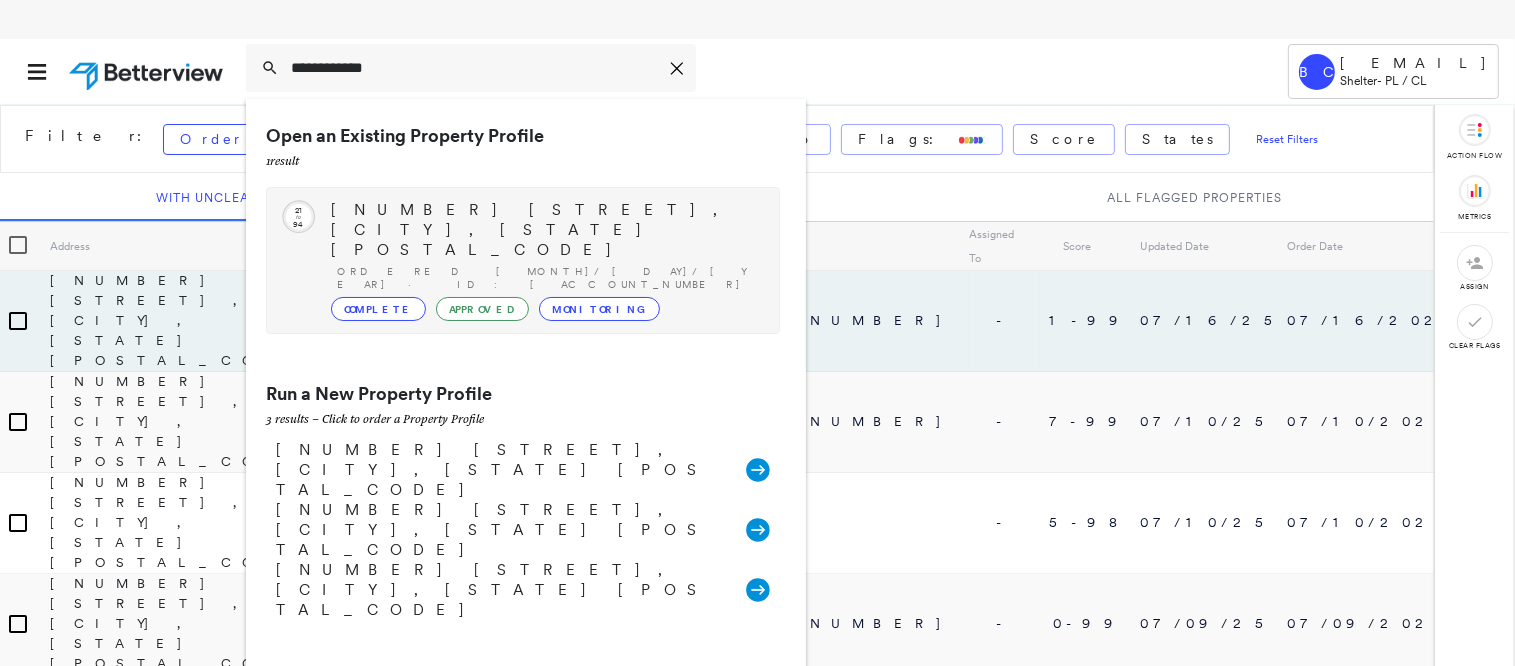 click on "[NUMBER] [STREET], [CITY], [STATE] [POSTAL_CODE]" at bounding box center [545, 230] 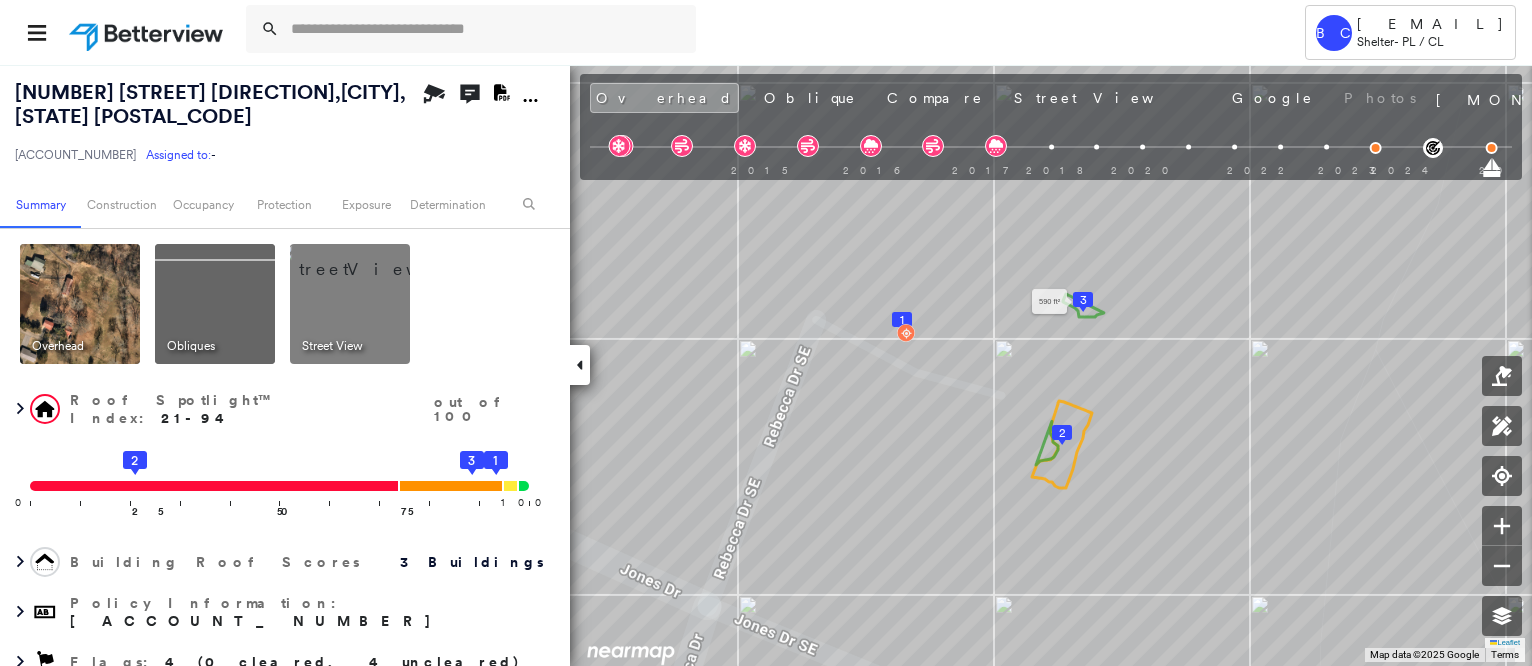 click on "3" at bounding box center [1083, 300] 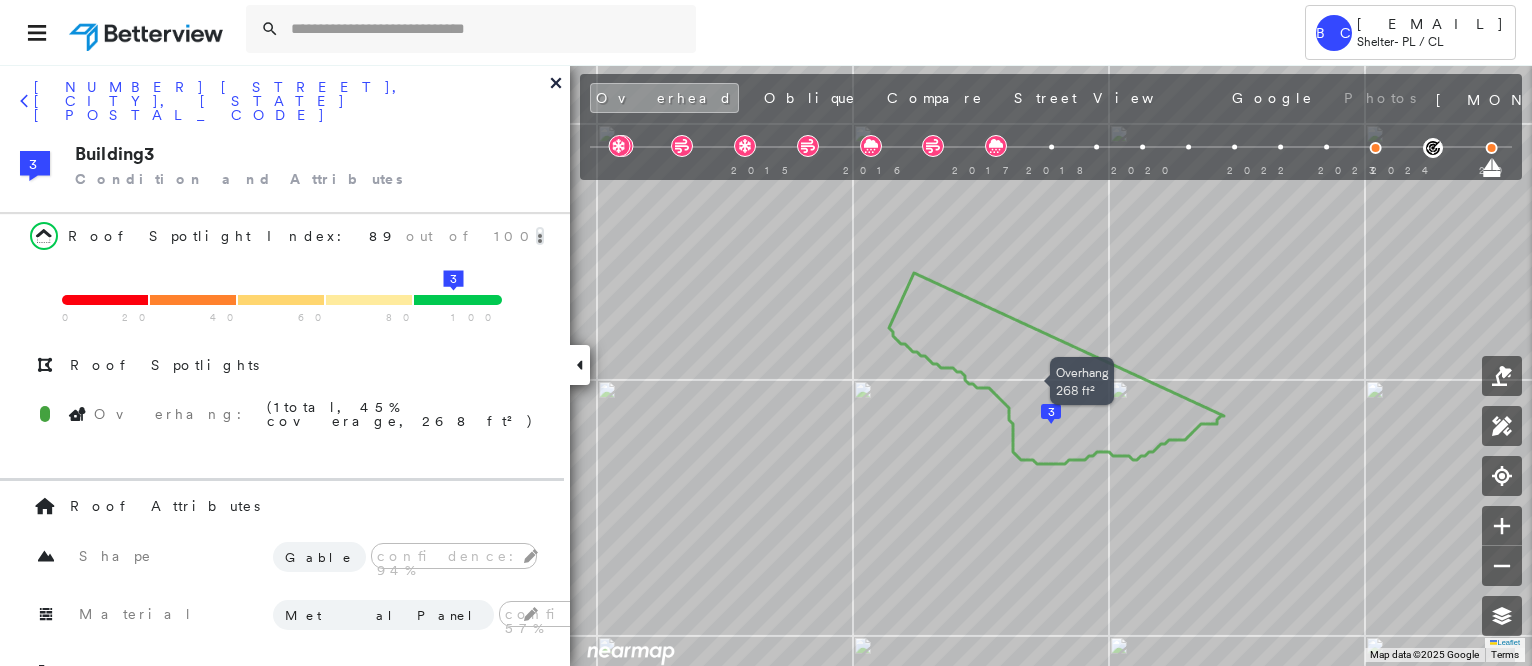 click 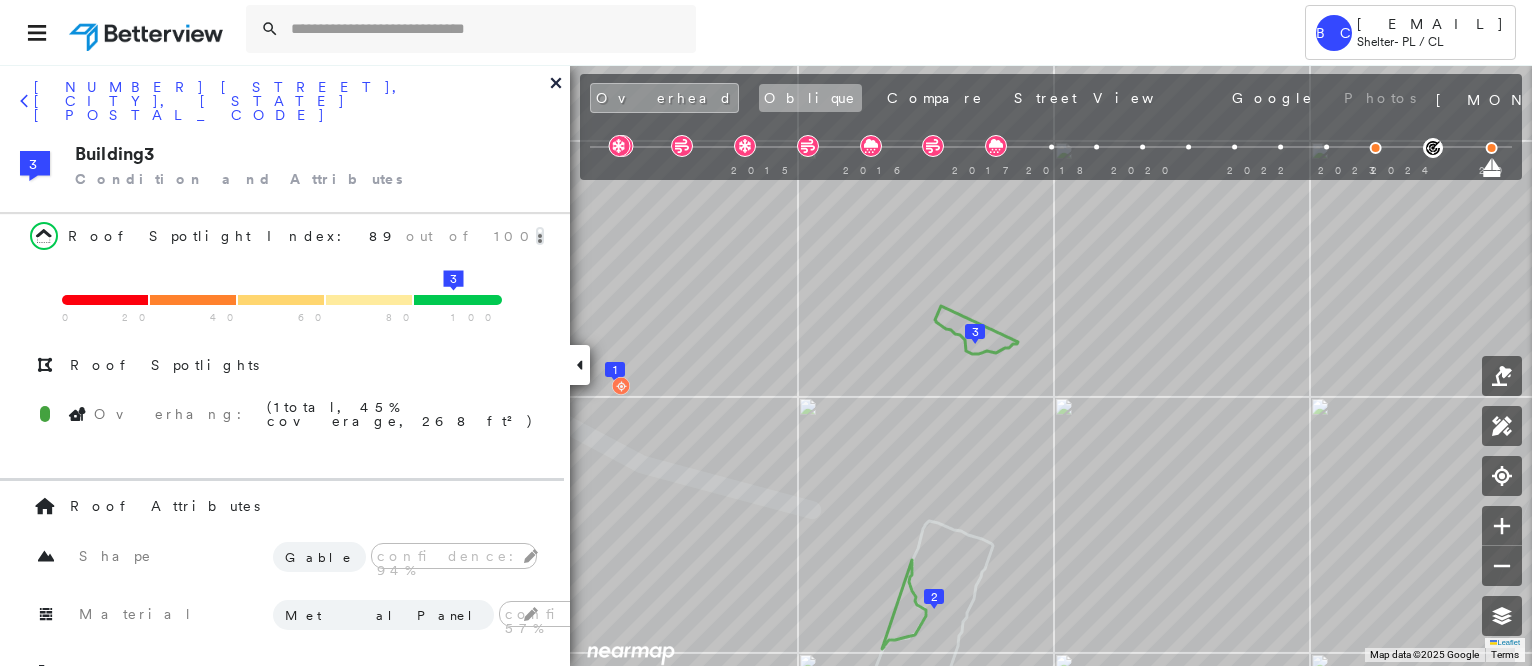click on "Oblique" at bounding box center (810, 98) 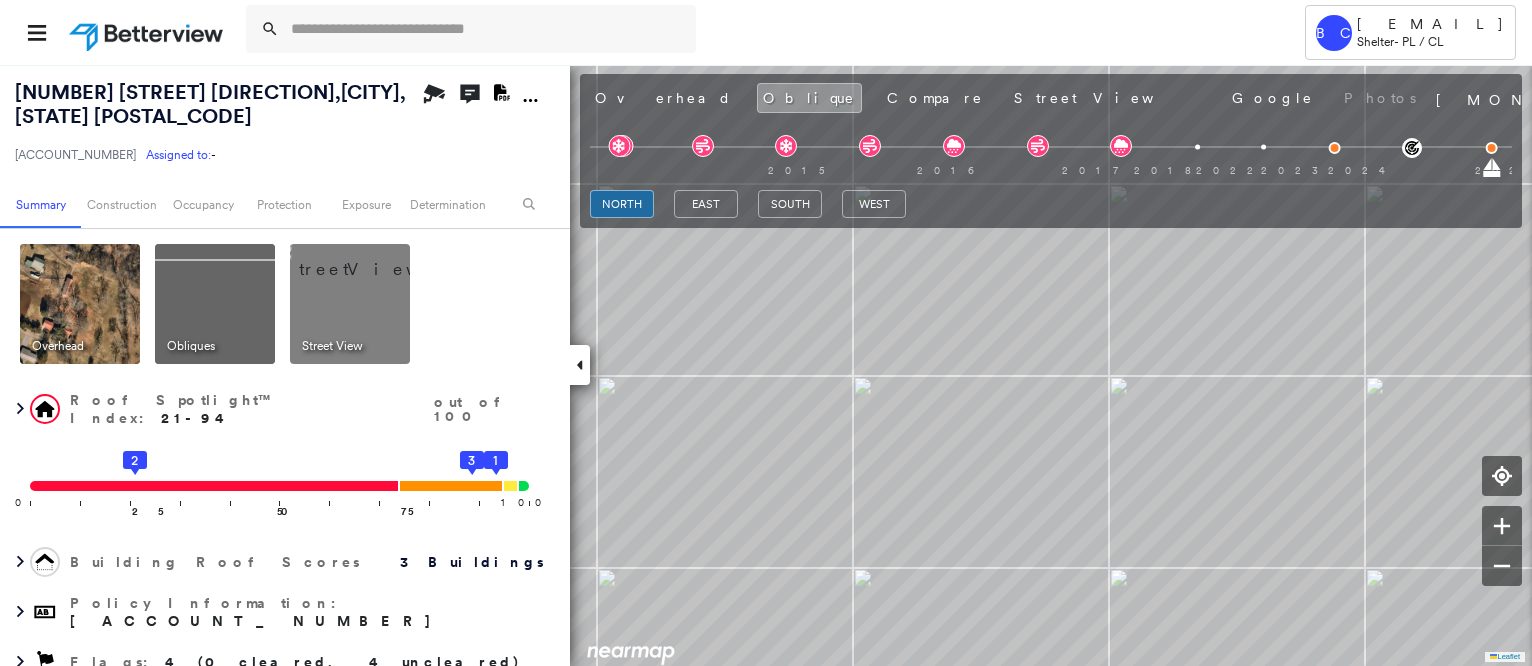 click at bounding box center [374, 259] 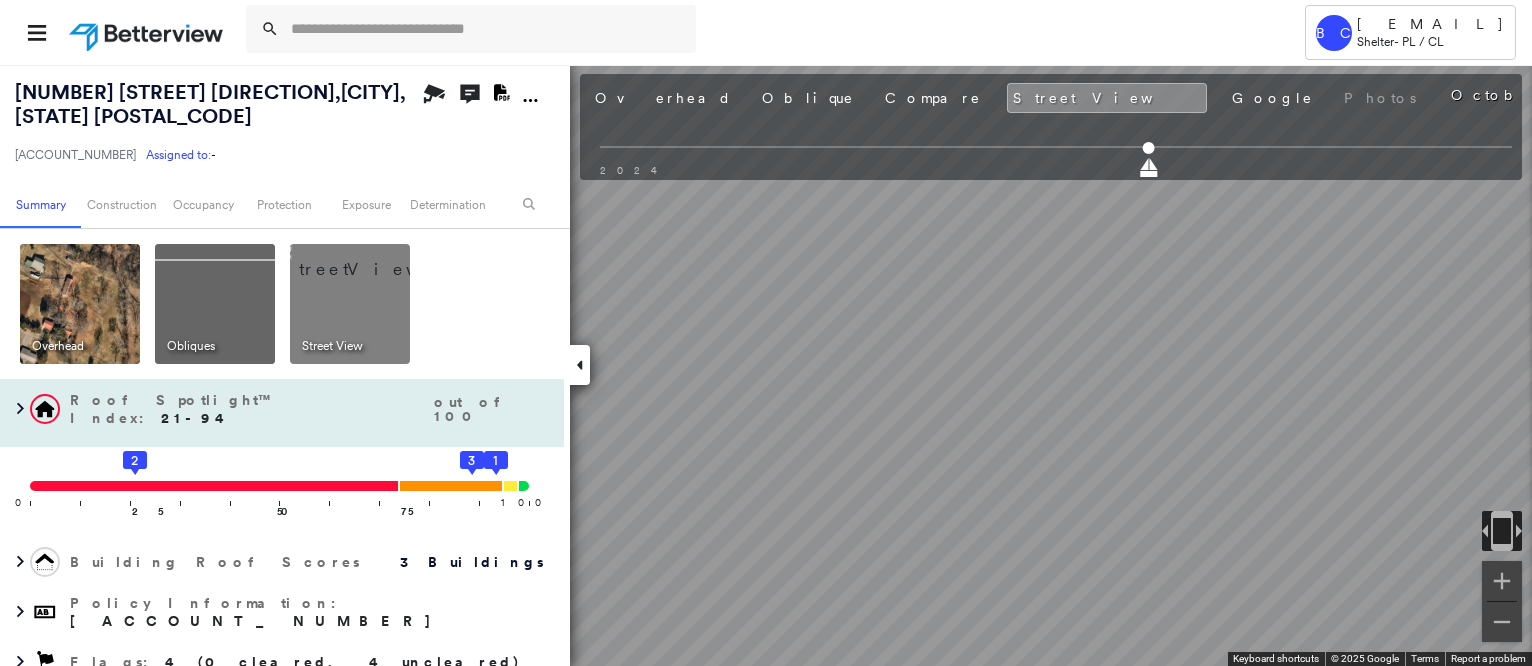 click on "[NUMBER] [STREET], [CITY], [STATE] [POSTAL_CODE] [ACCOUNT_NUMBER] Assigned to:  - Assigned to:  - [ACCOUNT_NUMBER] Assigned to:  - Open Comments Download PDF Report Summary Construction Occupancy Protection Exposure Determination Overhead Obliques Street View Roof Spotlight™ Index :  21-94 out of 100 0 100 25 2 50 75 1 3 Building Roof Scores 3 Buildings Policy Information :  [ACCOUNT_NUMBER] Flags :  4 (0 cleared, 4 uncleared) Construction BuildZoom - Building Permit Data and Analysis Roof Spotlights :  Rust, Overhang Property Features Roof Age :  All Buildings greater than 6 years old. 1 Building 1 :  6+ years 2 Building 2 :  6+ years 3 Building 3 :  6+ years Roof Size & Shape :  3 buildings  Occupancy Place Detail Protection Exposure FEMA Risk Index Wind Claim Predictor: Average Risk 3   out of  5 Hail Claim Predictor: Less Risky 4   out of  5 Additional Perils Determination Flags :  4 (0 cleared, 4 uncleared) Uncleared Flags (4) Cleared Flags  (0) RUST Rust Flagged 09/17/24 Clear LOW Low Priority Clear" at bounding box center (766, 365) 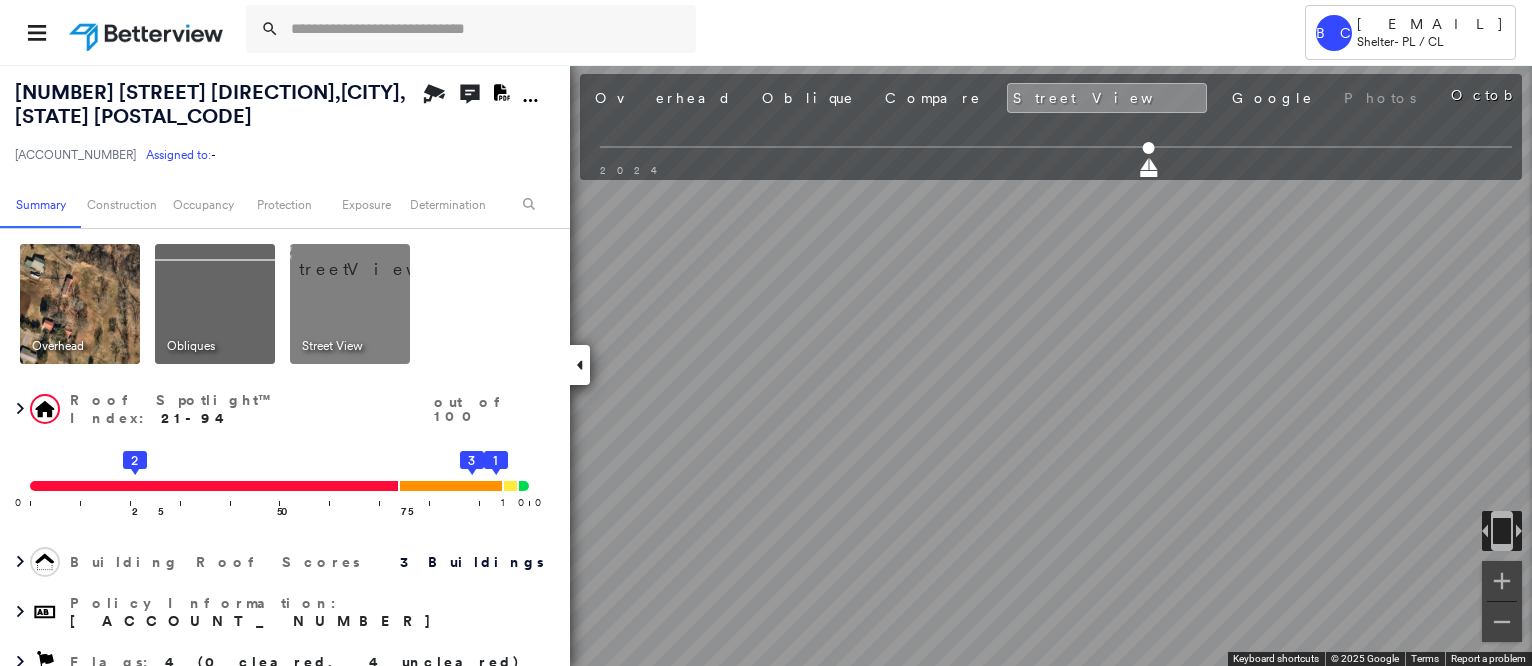 click on "[NUMBER] [STREET], [CITY], [STATE] [POSTAL_CODE] [ACCOUNT_NUMBER] Assigned to:  - Assigned to:  - [ACCOUNT_NUMBER] Assigned to:  - Open Comments Download PDF Report Summary Construction Occupancy Protection Exposure Determination Overhead Obliques Street View Roof Spotlight™ Index :  21-94 out of 100 0 100 25 2 50 75 1 3 Building Roof Scores 3 Buildings Policy Information :  [ACCOUNT_NUMBER] Flags :  4 (0 cleared, 4 uncleared) Construction BuildZoom - Building Permit Data and Analysis Roof Spotlights :  Rust, Overhang Property Features Roof Age :  All Buildings greater than 6 years old. 1 Building 1 :  6+ years 2 Building 2 :  6+ years 3 Building 3 :  6+ years Roof Size & Shape :  3 buildings  Occupancy Place Detail Protection Exposure FEMA Risk Index Wind Claim Predictor: Average Risk 3   out of  5 Hail Claim Predictor: Less Risky 4   out of  5 Additional Perils Determination Flags :  4 (0 cleared, 4 uncleared) Uncleared Flags (4) Cleared Flags  (0) RUST Rust Flagged 09/17/24 Clear LOW Low Priority Clear" at bounding box center [766, 365] 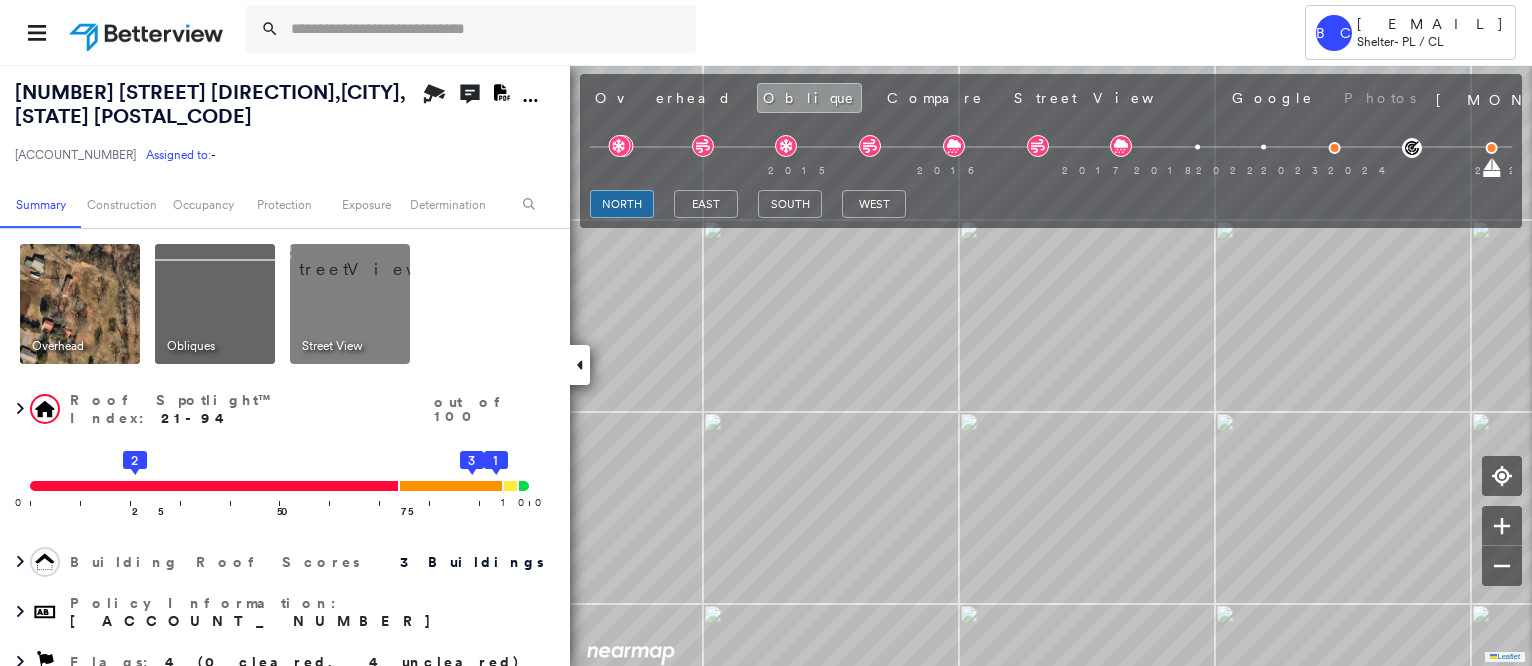 click at bounding box center (80, 304) 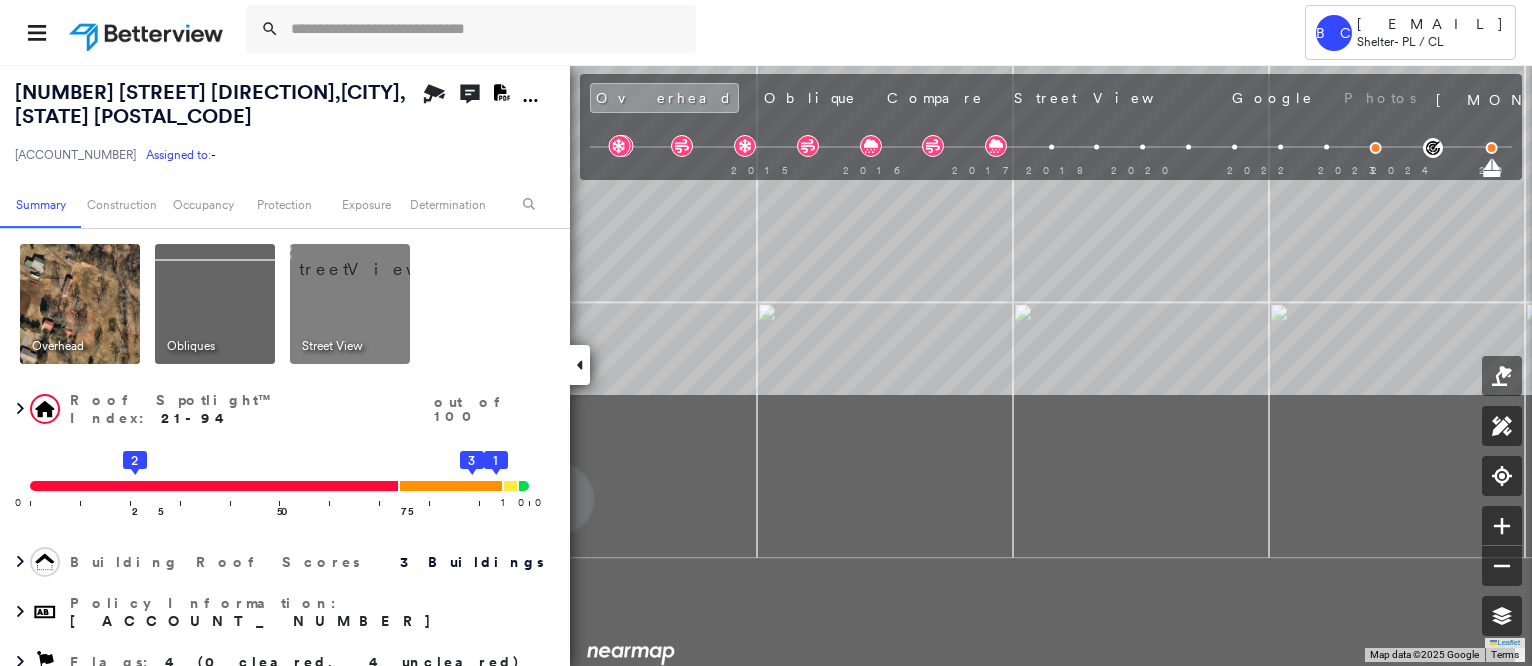 click on "BC BC[EMAIL] Shelter  -   PL / CL [NUMBER] [STREET], [CITY], [STATE] [POSTAL_CODE] [ACCOUNT_NUMBER] Assigned to:  - Assigned to:  - [ACCOUNT_NUMBER] Assigned to:  - Open Comments Download PDF Report Summary Construction Occupancy Protection Exposure Determination Overhead Obliques Street View Roof Spotlight™ Index :  21-94 out of 100 0 100 25 2 50 75 1 3 Building Roof Scores 3 Buildings Policy Information :  [ACCOUNT_NUMBER] Flags :  4 (0 cleared, 4 uncleared) Construction BuildZoom - Building Permit Data and Analysis Roof Spotlights :  Rust, Overhang Property Features Roof Age :  All Buildings greater than 6 years old. 1 Building 1 :  6+ years 2 Building 2 :  6+ years 3 Building 3 :  6+ years Roof Size & Shape :  3 buildings  Occupancy Place Detail Protection Exposure FEMA Risk Index Wind Claim Predictor: Average Risk 3   out of  5 Hail Claim Predictor: Less Risky 4   out of  5 Additional Perils Determination Flags :  4 (0 cleared, 4 uncleared) Uncleared Flags (4) Cleared Flags  (0) RUST" at bounding box center (766, 365) 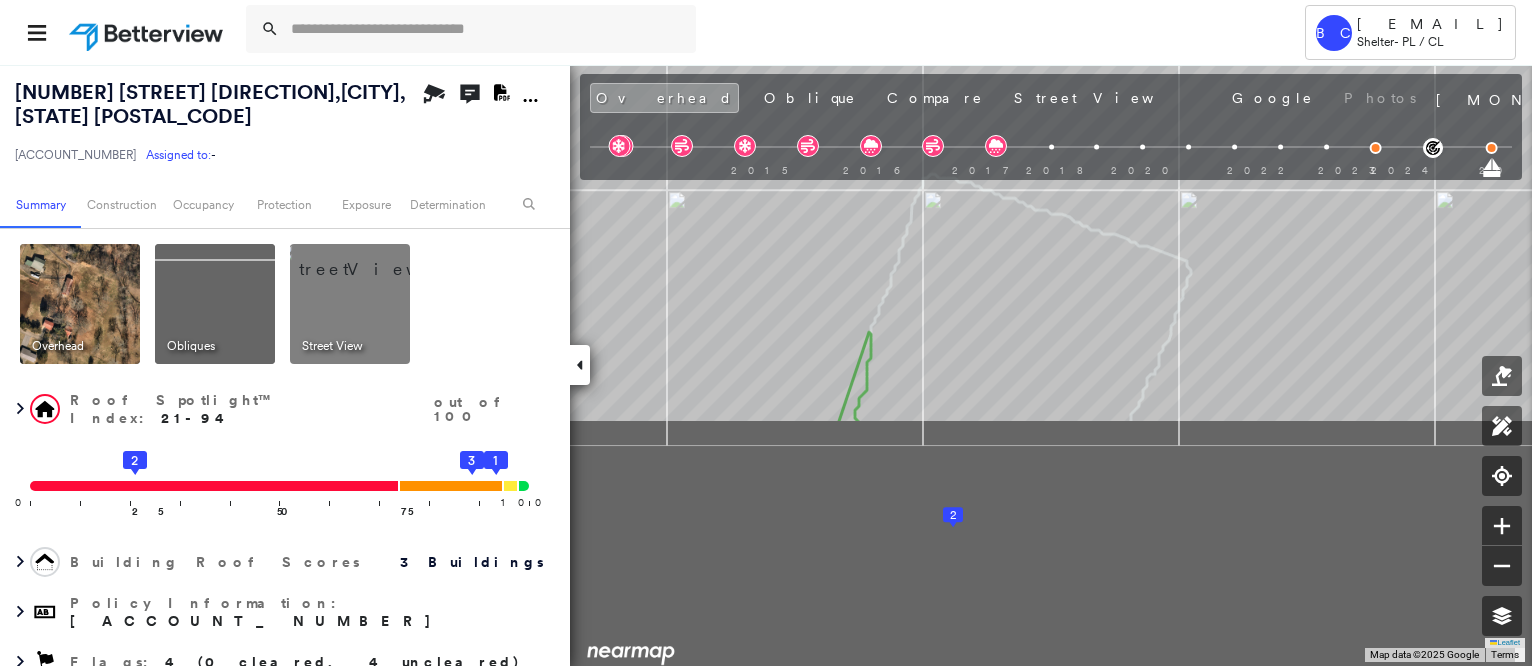 click on "BC BC[EMAIL] Shelter  -   PL / CL [NUMBER] [STREET], [CITY], [STATE] [POSTAL_CODE] [ACCOUNT_NUMBER] Assigned to:  - Assigned to:  - [ACCOUNT_NUMBER] Assigned to:  - Open Comments Download PDF Report Summary Construction Occupancy Protection Exposure Determination Overhead Obliques Street View Roof Spotlight™ Index :  21-94 out of 100 0 100 25 2 50 75 1 3 Building Roof Scores 3 Buildings Policy Information :  [ACCOUNT_NUMBER] Flags :  4 (0 cleared, 4 uncleared) Construction BuildZoom - Building Permit Data and Analysis Roof Spotlights :  Rust, Overhang Property Features Roof Age :  All Buildings greater than 6 years old. 1 Building 1 :  6+ years 2 Building 2 :  6+ years 3 Building 3 :  6+ years Roof Size & Shape :  3 buildings  Occupancy Place Detail Protection Exposure FEMA Risk Index Wind Claim Predictor: Average Risk 3   out of  5 Hail Claim Predictor: Less Risky 4   out of  5 Additional Perils Determination Flags :  4 (0 cleared, 4 uncleared) Uncleared Flags (4) Cleared Flags  (0) RUST" at bounding box center (766, 365) 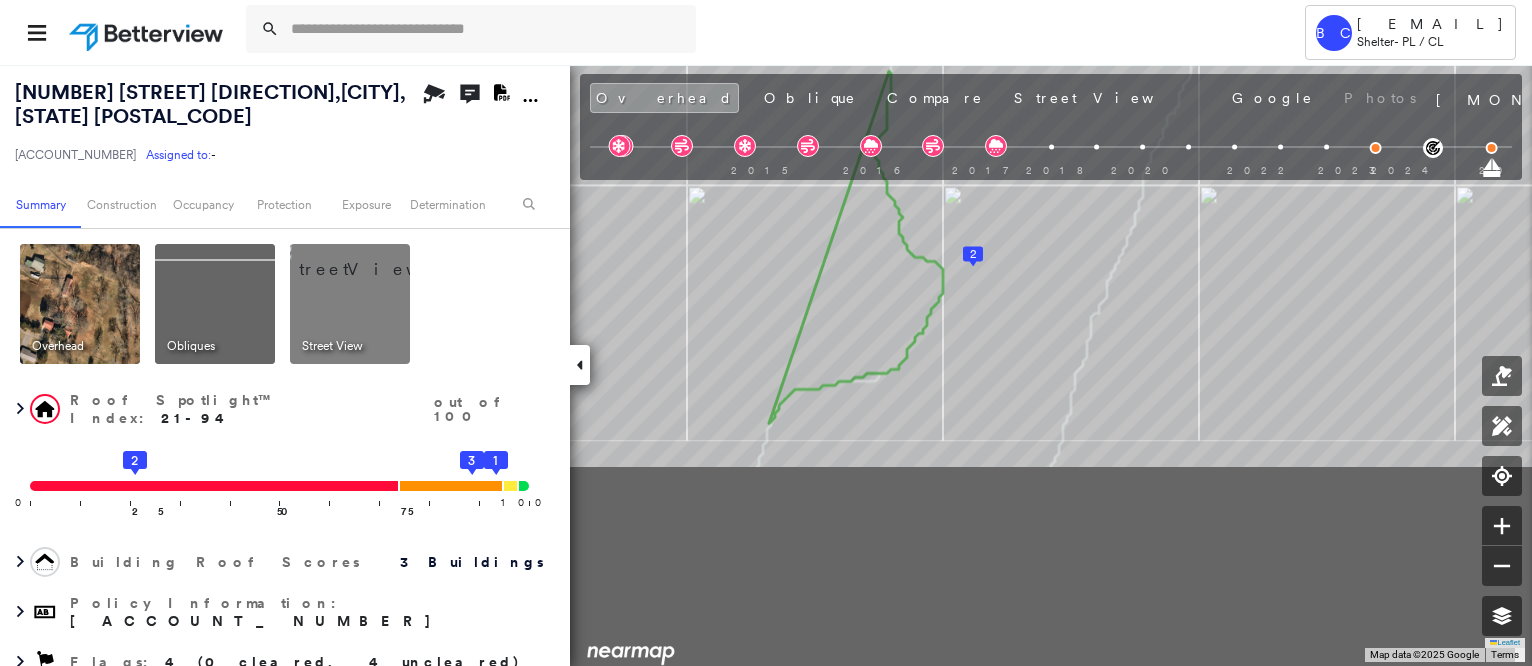 drag, startPoint x: 1035, startPoint y: 287, endPoint x: 1055, endPoint y: 21, distance: 266.75082 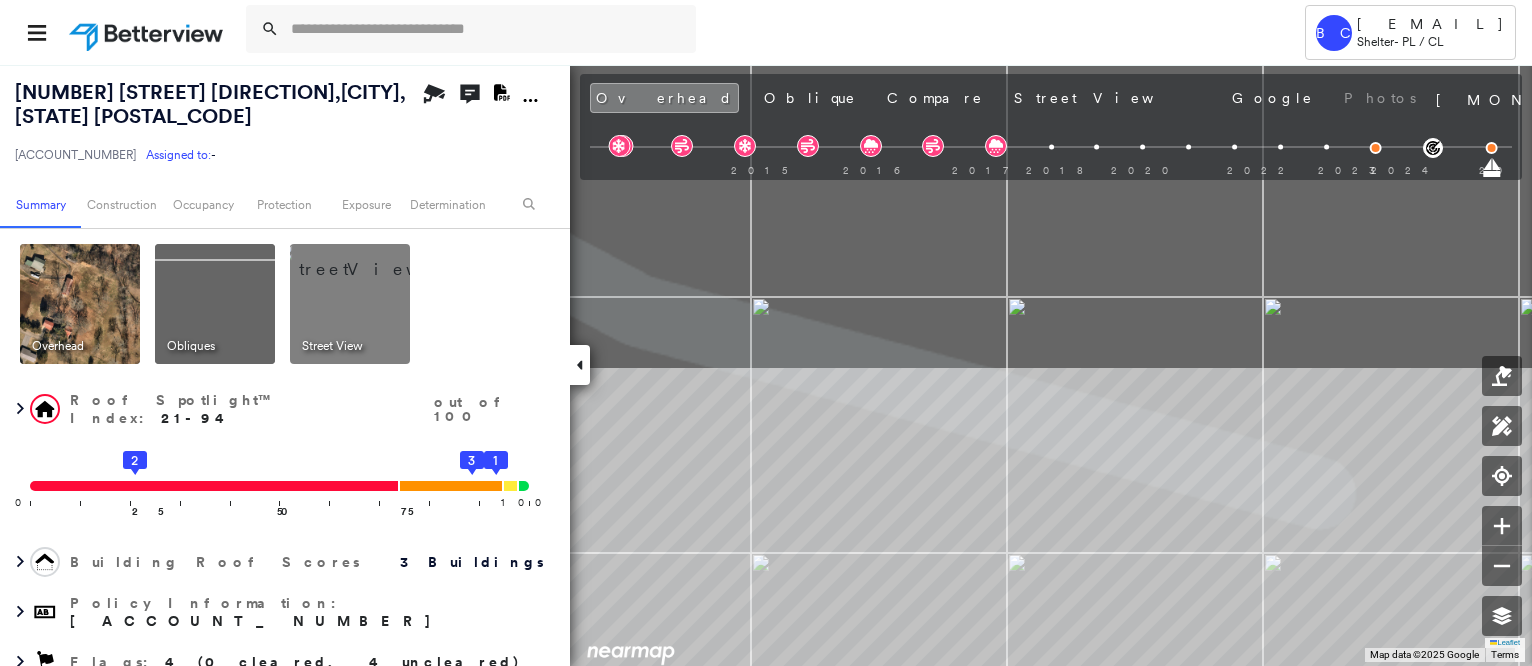 click on "Tower BC BC[EMAIL] Shelter  -   PL / CL [NUMBER] [STREET], [CITY], [STATE] [POSTAL_CODE] [ACCOUNT_NUMBER] Assigned to:  - Assigned to:  - [ACCOUNT_NUMBER] Assigned to:  - Open Comments Download PDF Report Summary Construction Occupancy Protection Exposure Determination Overhead Obliques Street View Roof Spotlight™ Index :  21-94 out of 100 0 100 25 2 50 75 1 3 Building Roof Scores 3 Buildings Policy Information :  [ACCOUNT_NUMBER] Flags :  4 (0 cleared, 4 uncleared) Construction BuildZoom - Building Permit Data and Analysis Roof Spotlights :  Rust, Overhang Property Features Roof Age :  All Buildings greater than 6 years old. 1 Building 1 :  6+ years 2 Building 2 :  6+ years 3 Building 3 :  6+ years Roof Size & Shape :  3 buildings  Occupancy Place Detail Protection Exposure FEMA Risk Index Wind Claim Predictor: Average Risk 3   out of  5 Hail Claim Predictor: Less Risky 4   out of  5 Additional Perils Determination Flags :  4 (0 cleared, 4 uncleared) Uncleared Flags (4) RUST Rust Clear" at bounding box center (766, 333) 